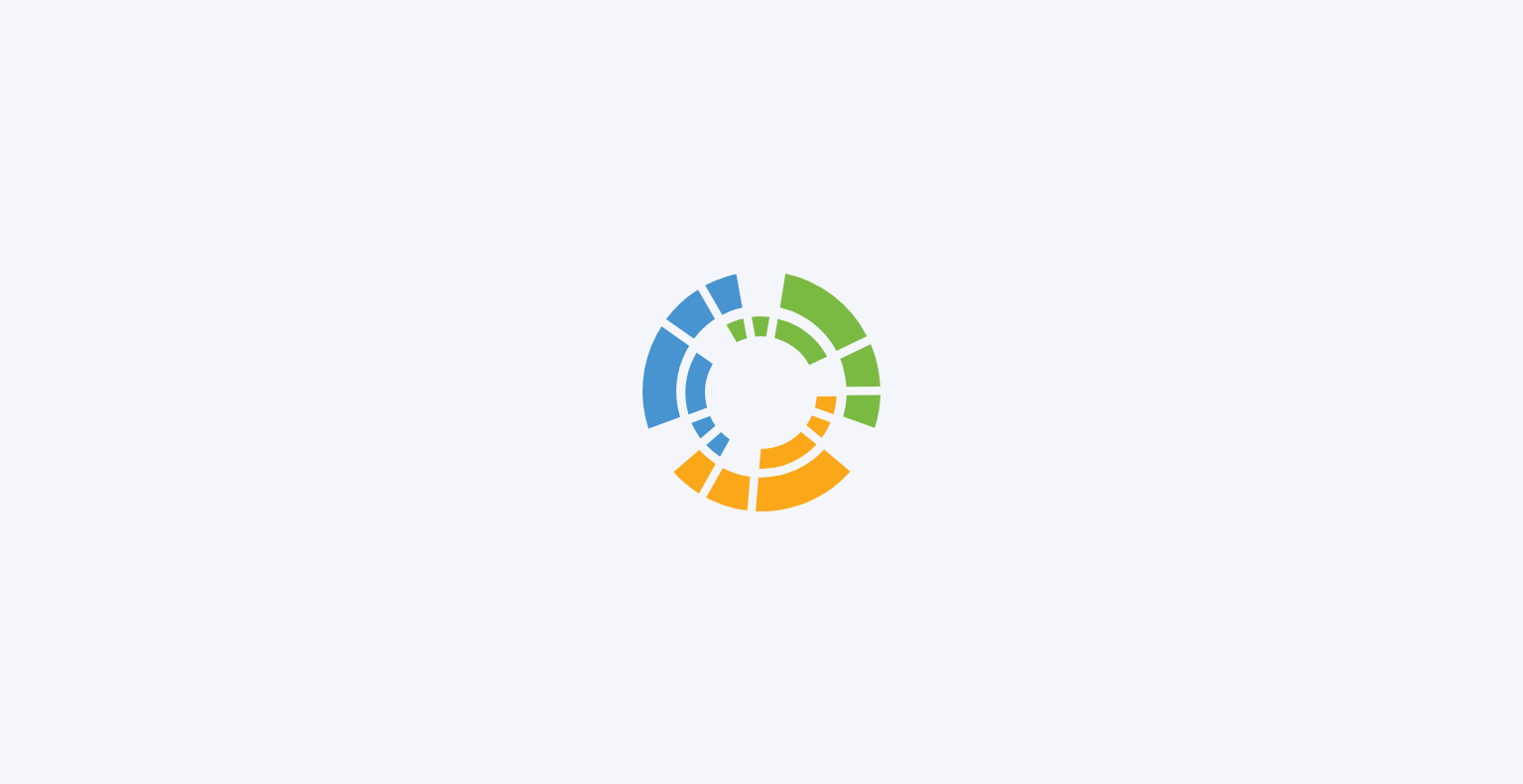 scroll, scrollTop: 0, scrollLeft: 0, axis: both 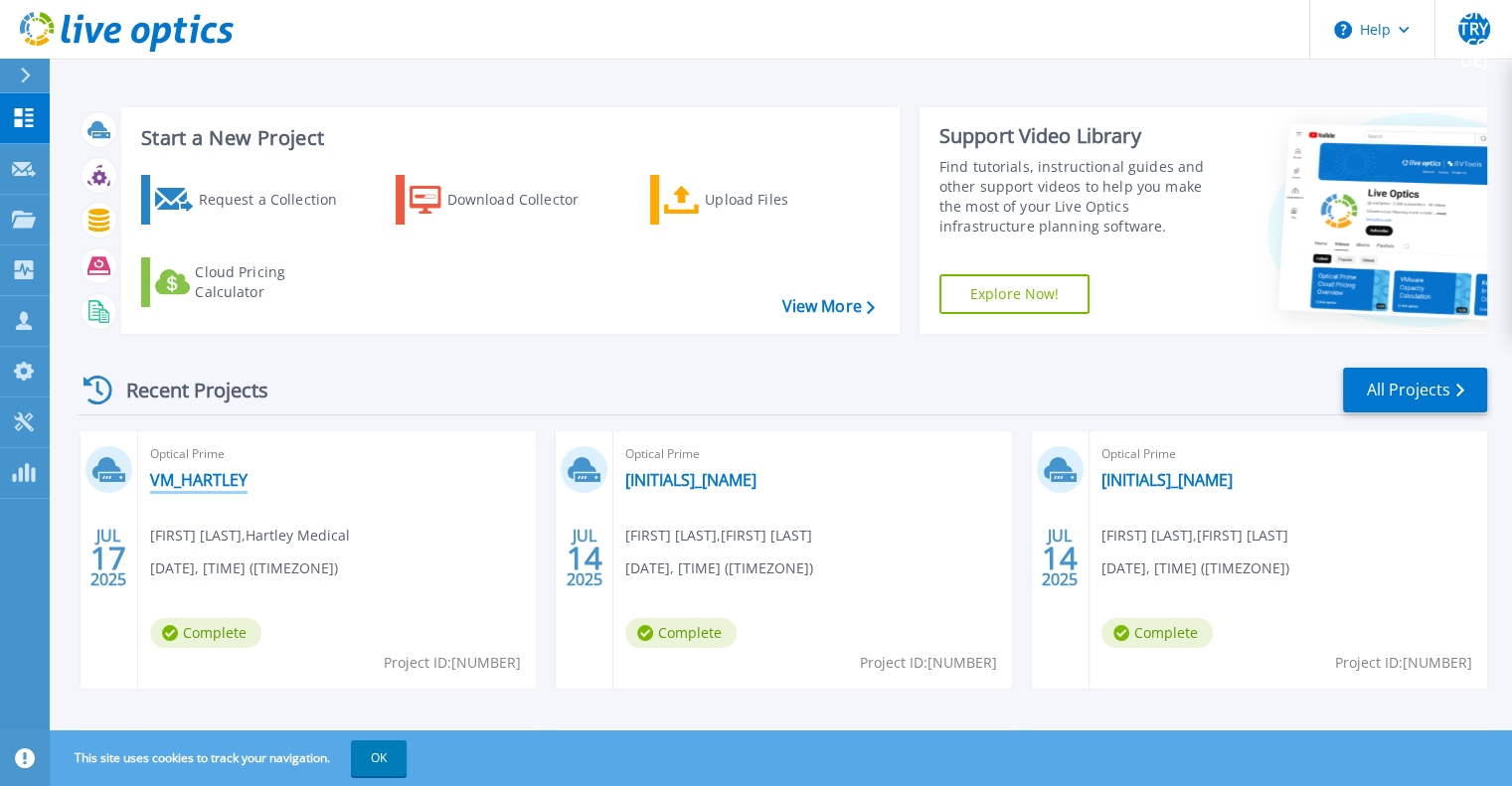 click on "VM_HARTLEY" at bounding box center (199, 480) 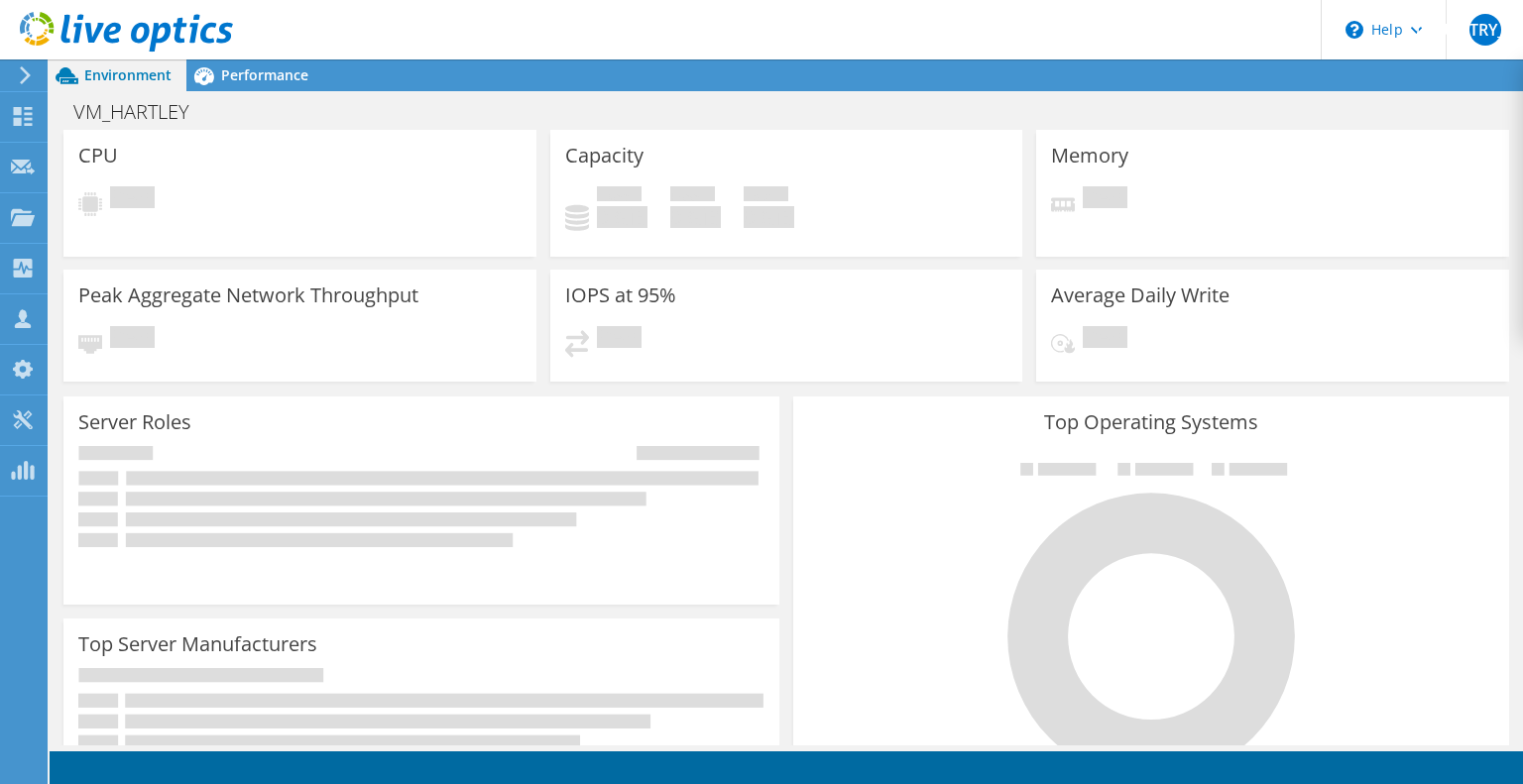scroll, scrollTop: 0, scrollLeft: 0, axis: both 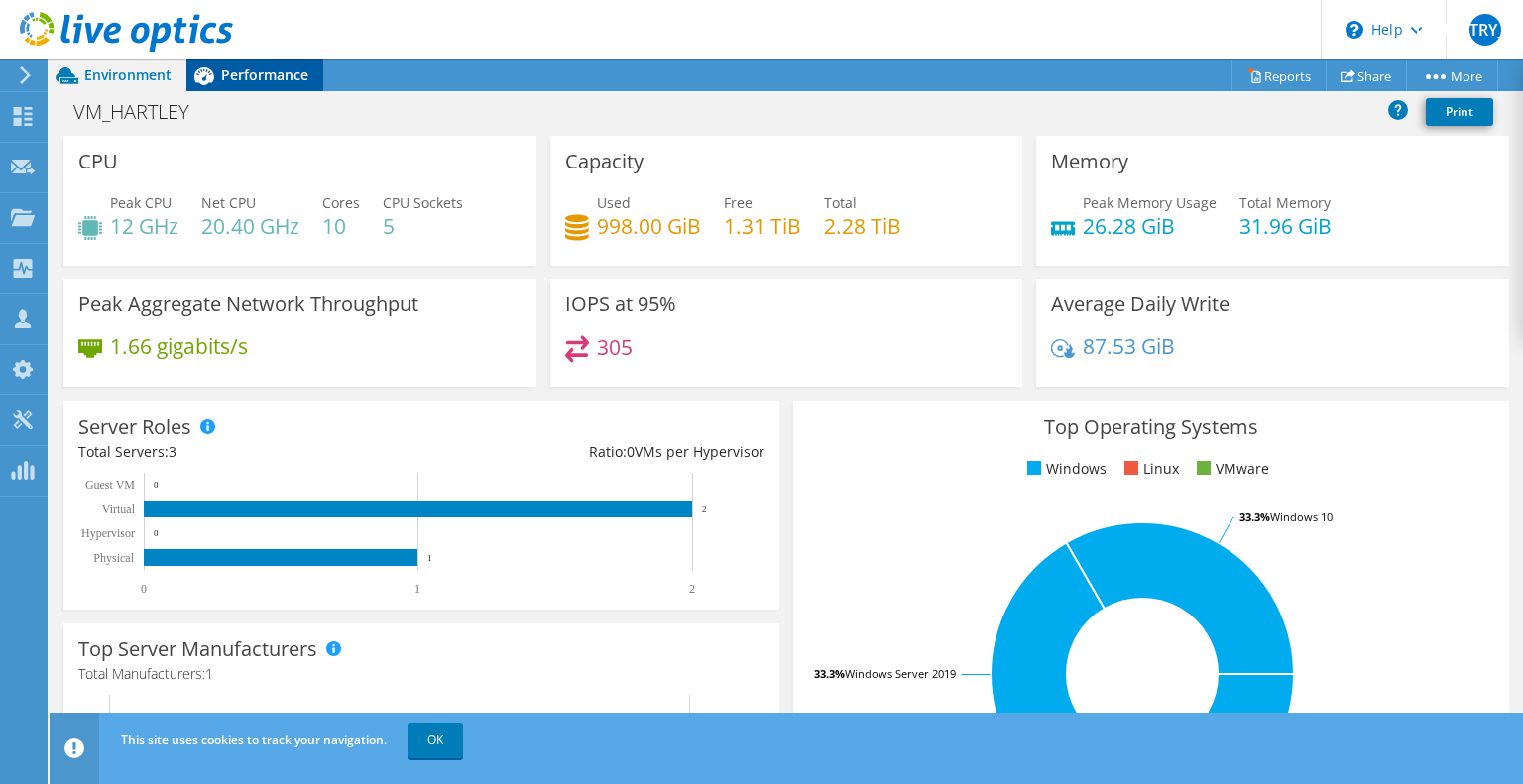 click on "Performance" at bounding box center [265, 74] 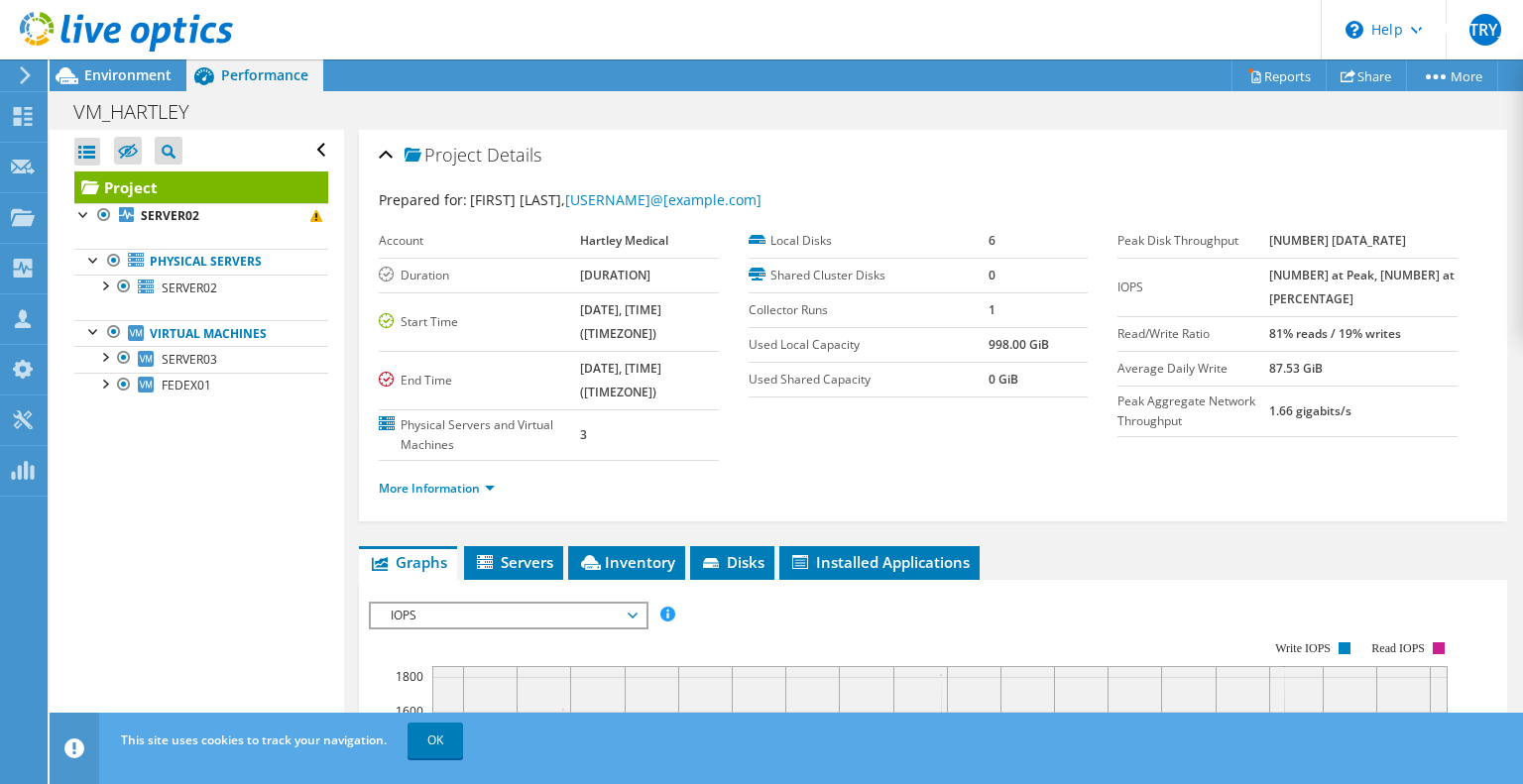 click 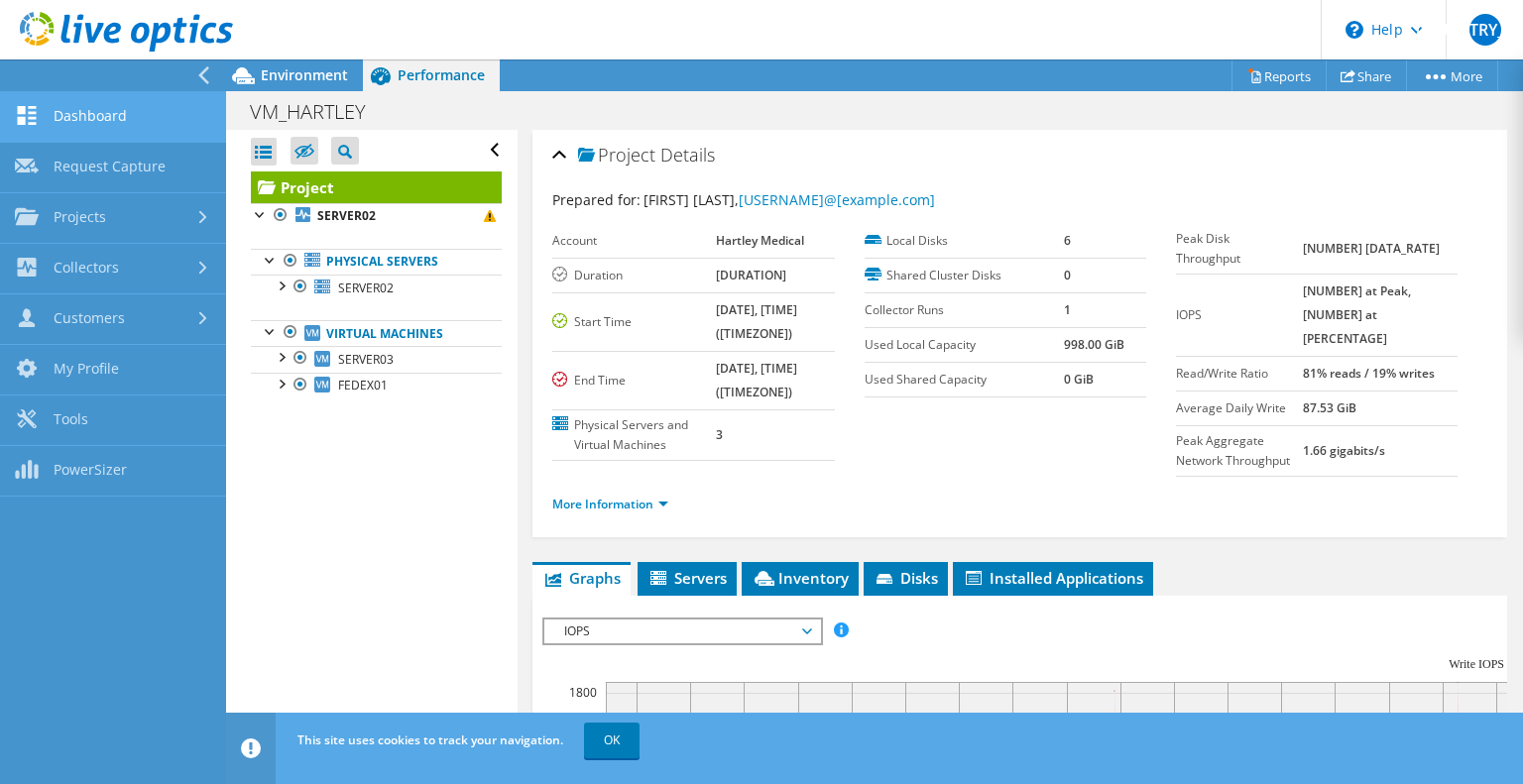 click on "Dashboard" at bounding box center [113, 117] 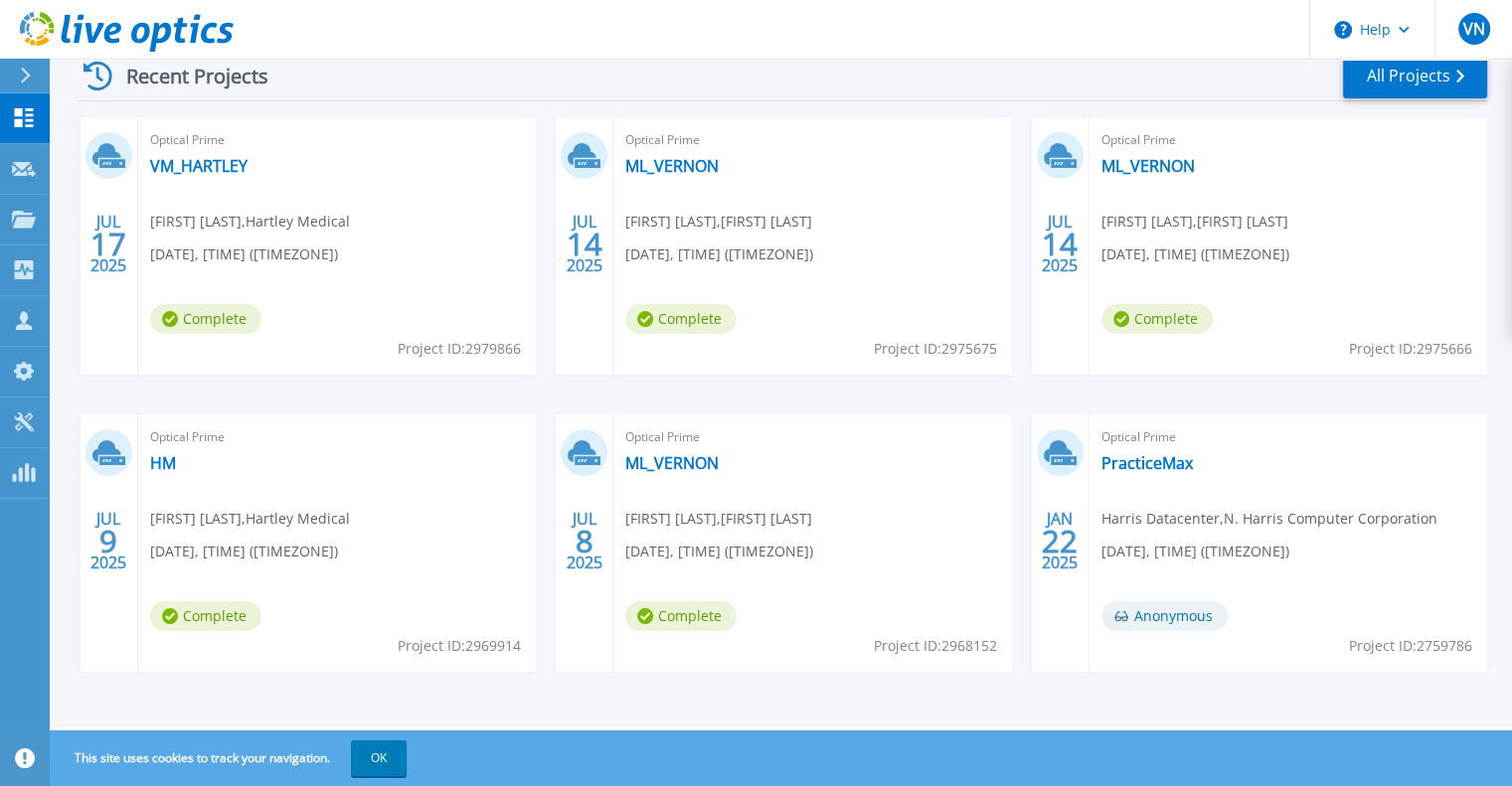 scroll, scrollTop: 215, scrollLeft: 0, axis: vertical 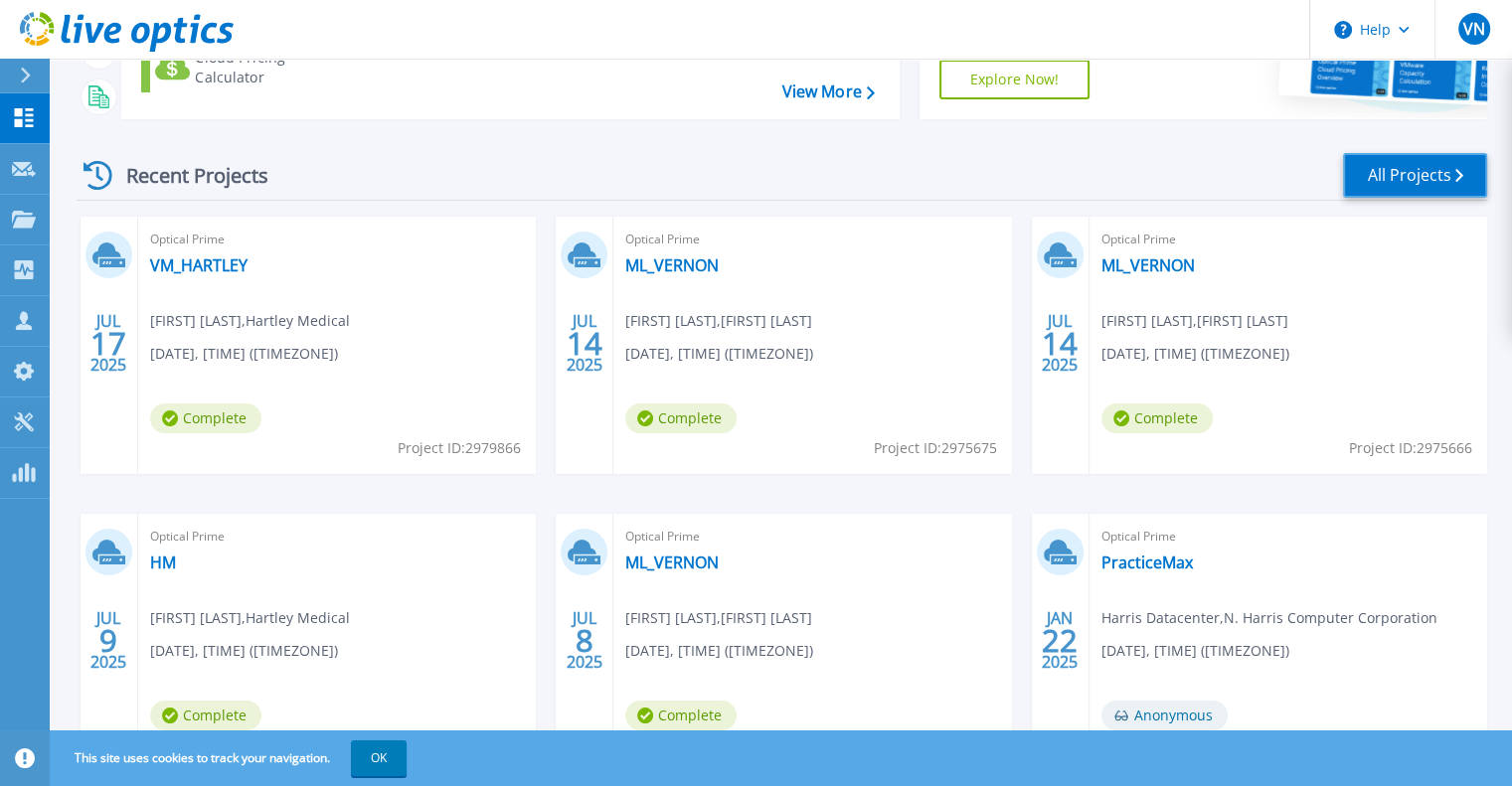 click on "All Projects" at bounding box center (1415, 175) 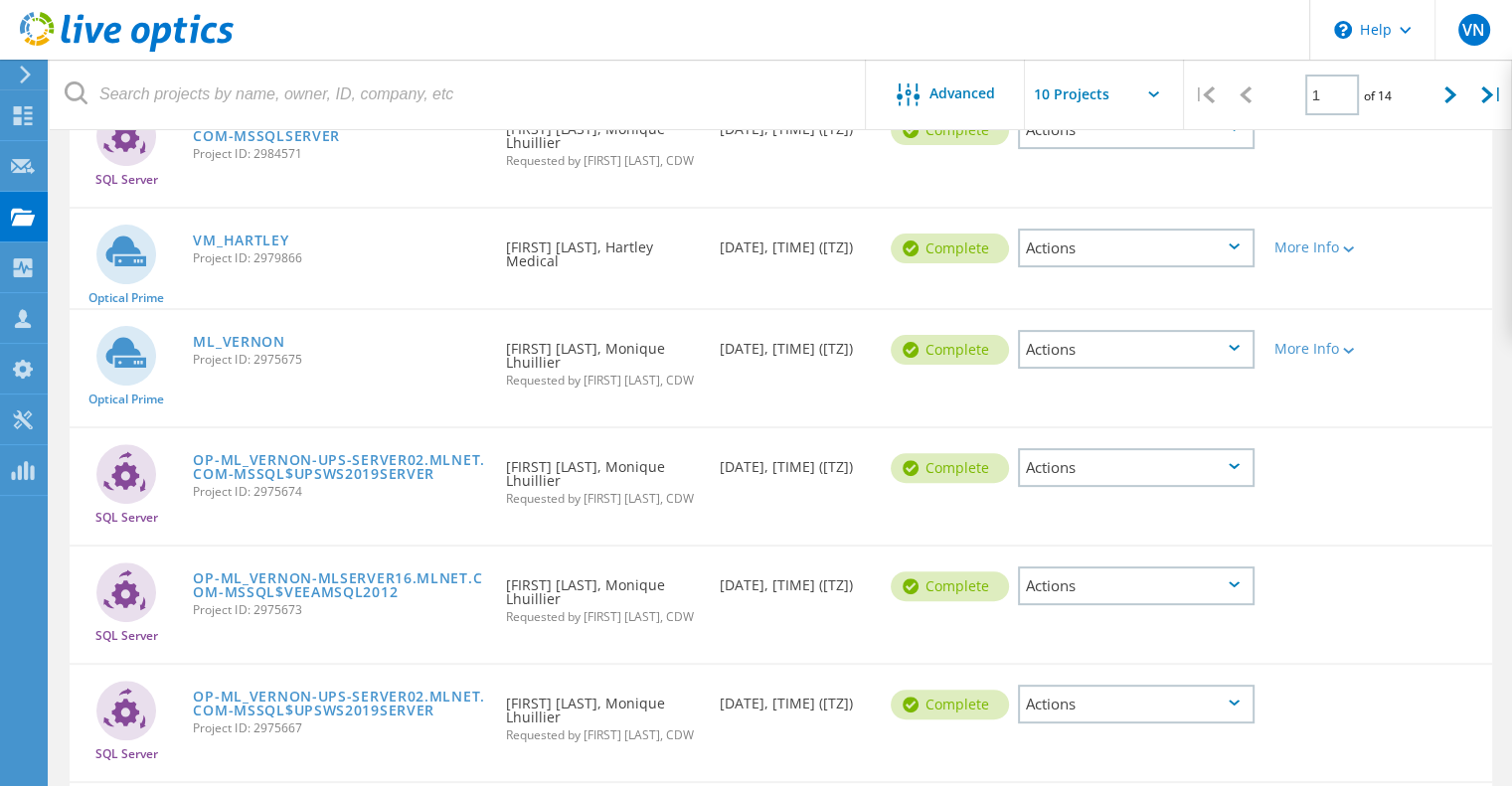 scroll, scrollTop: 421, scrollLeft: 0, axis: vertical 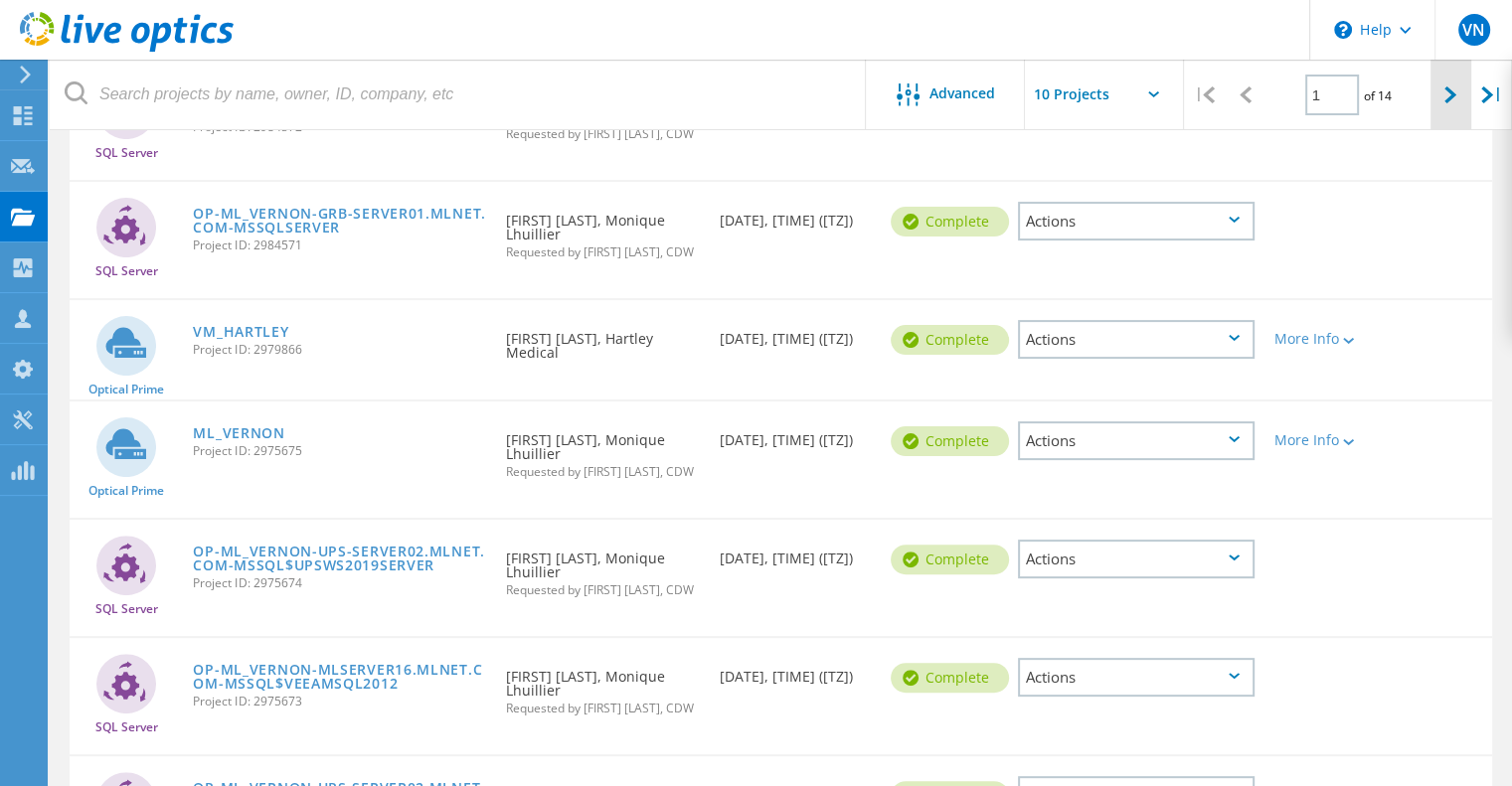 click 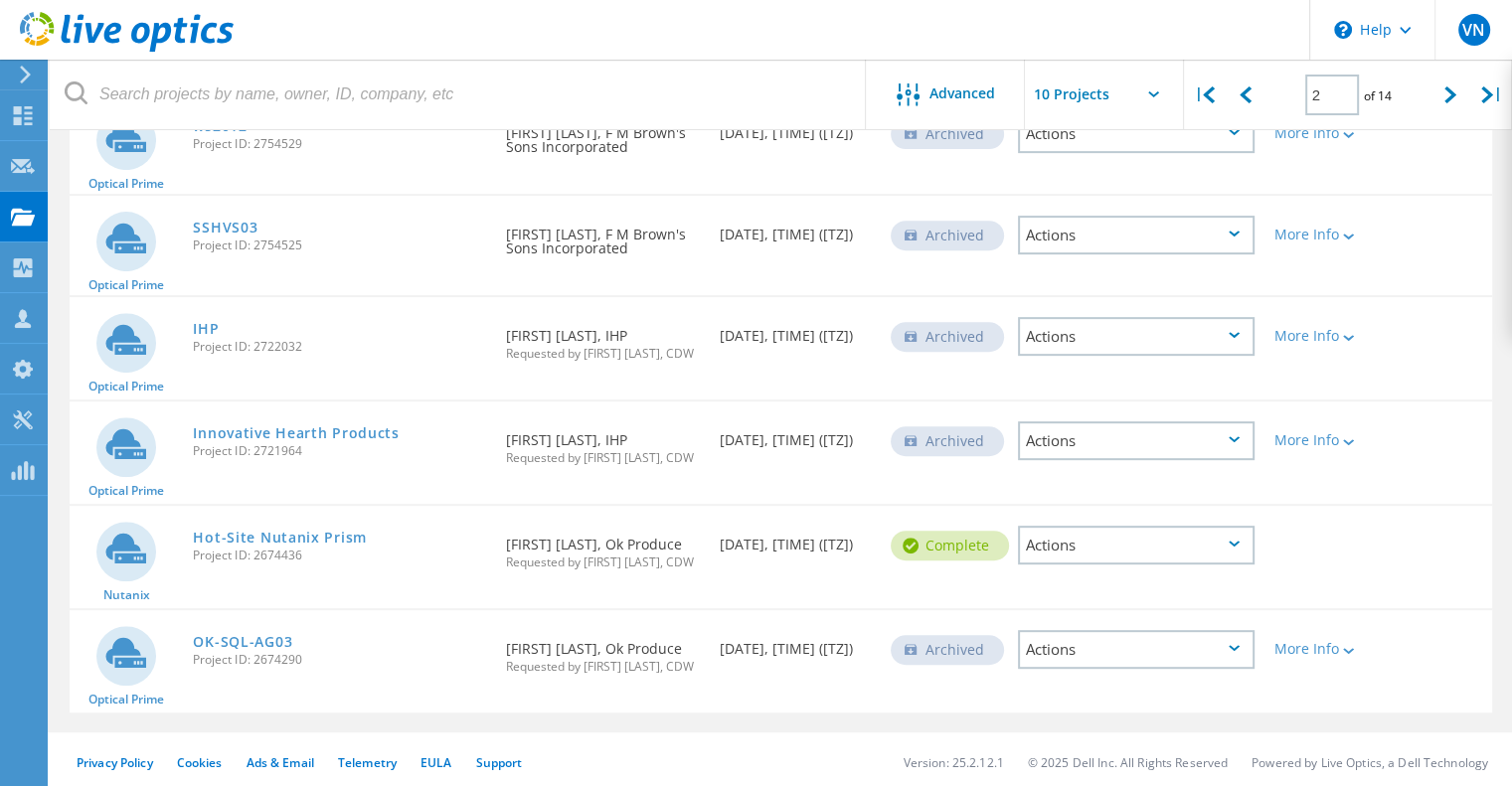 scroll, scrollTop: 729, scrollLeft: 0, axis: vertical 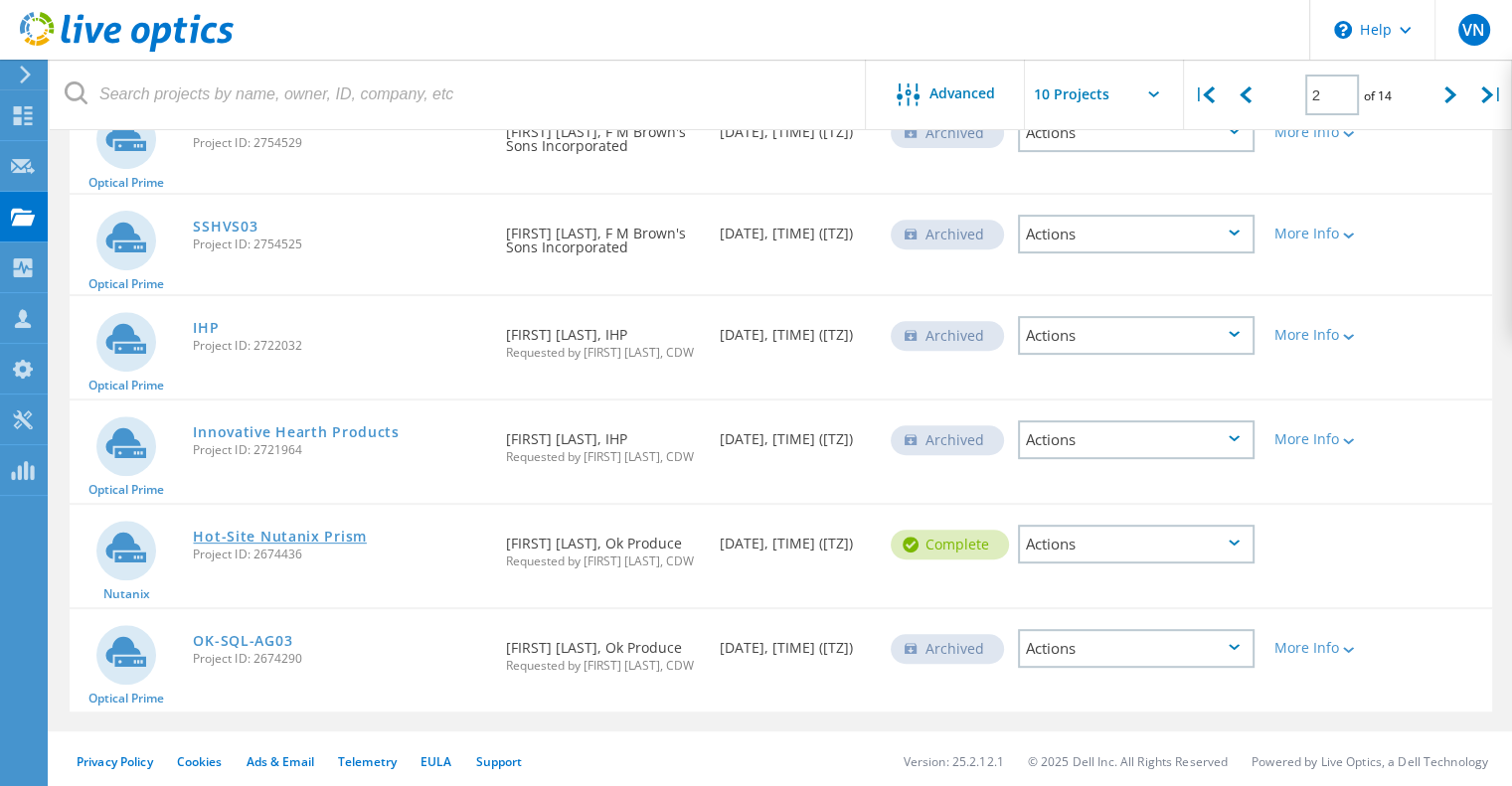 click on "Hot-Site Nutanix Prism" 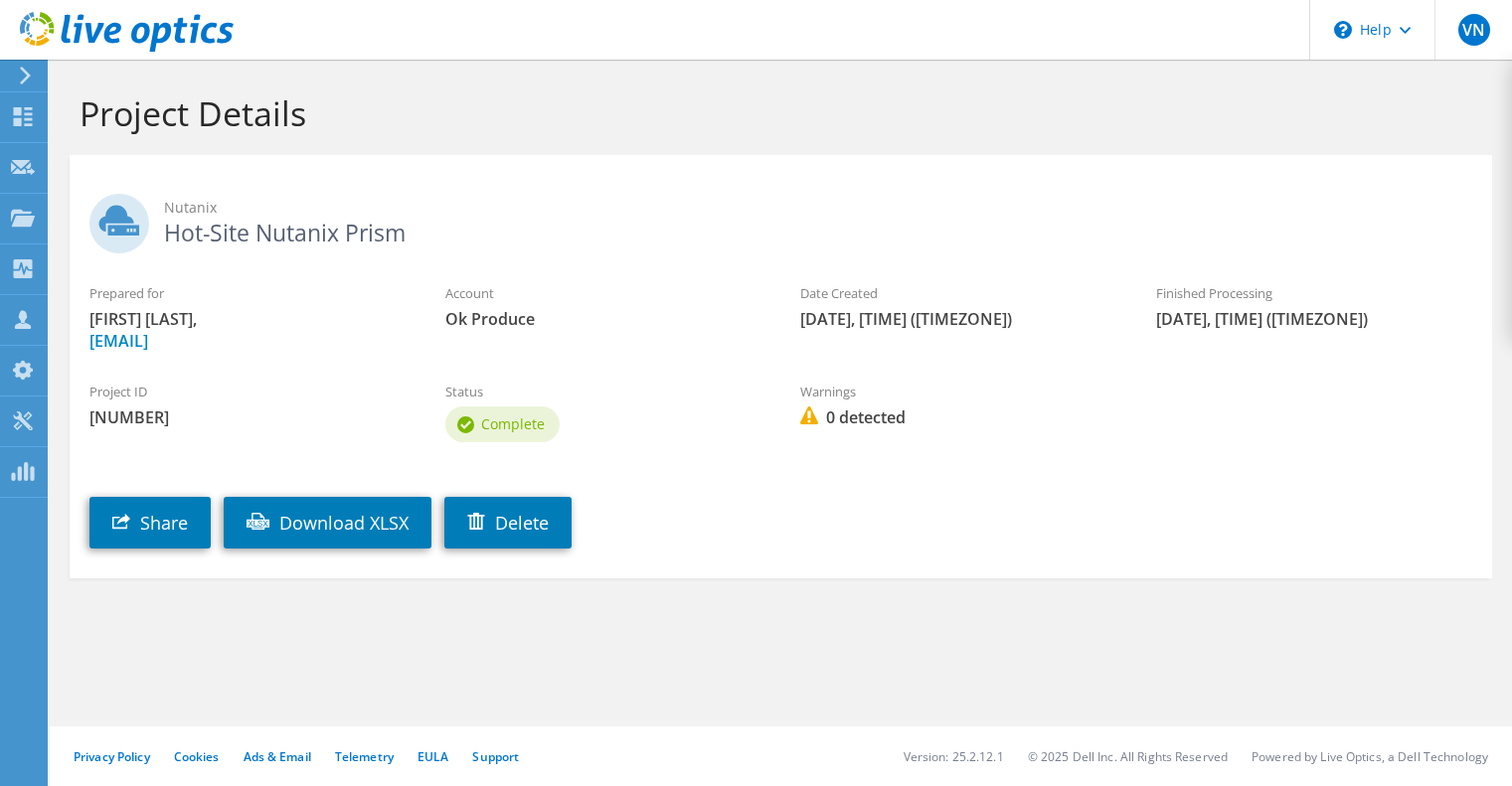 scroll, scrollTop: 0, scrollLeft: 0, axis: both 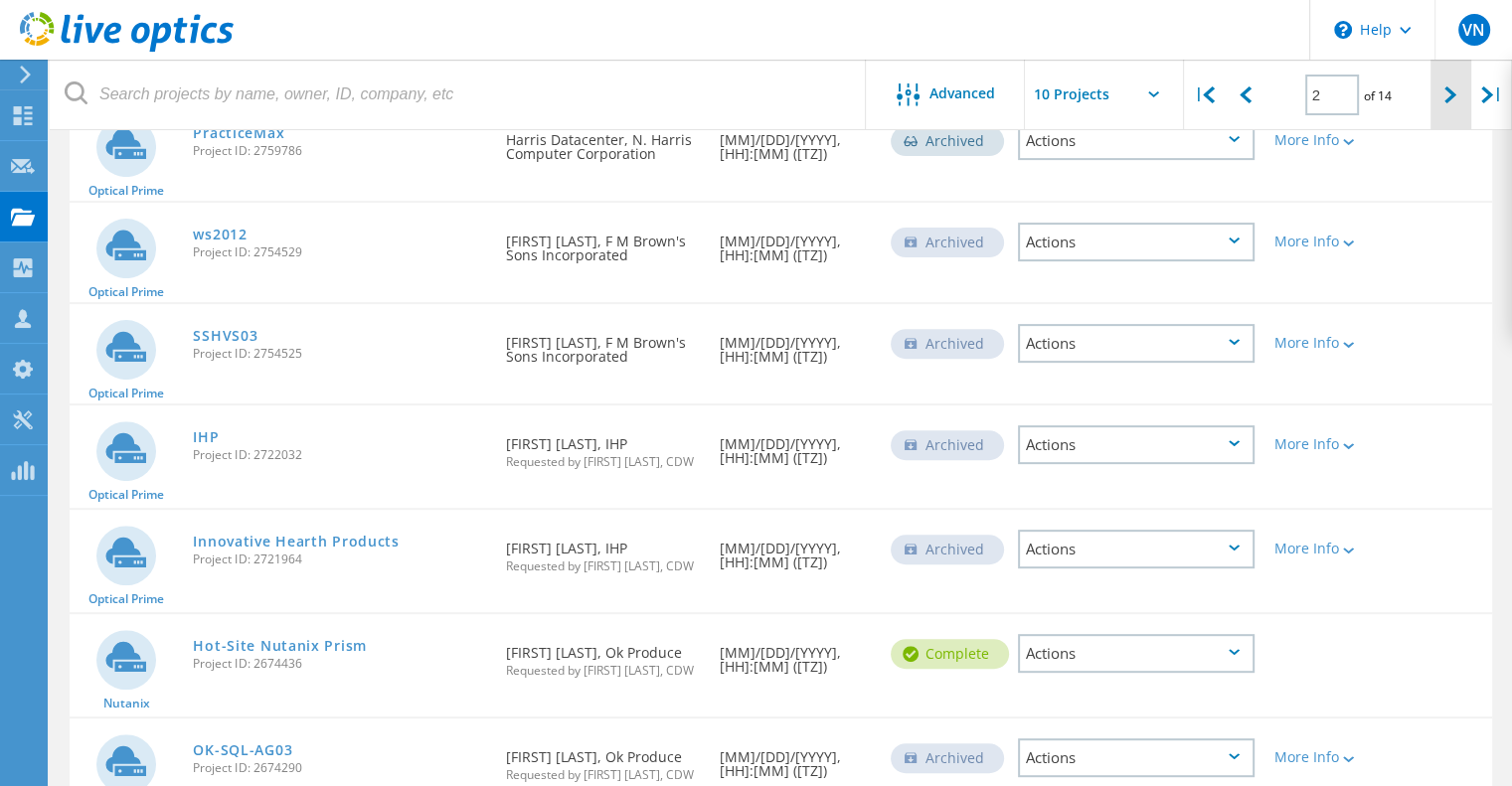 click 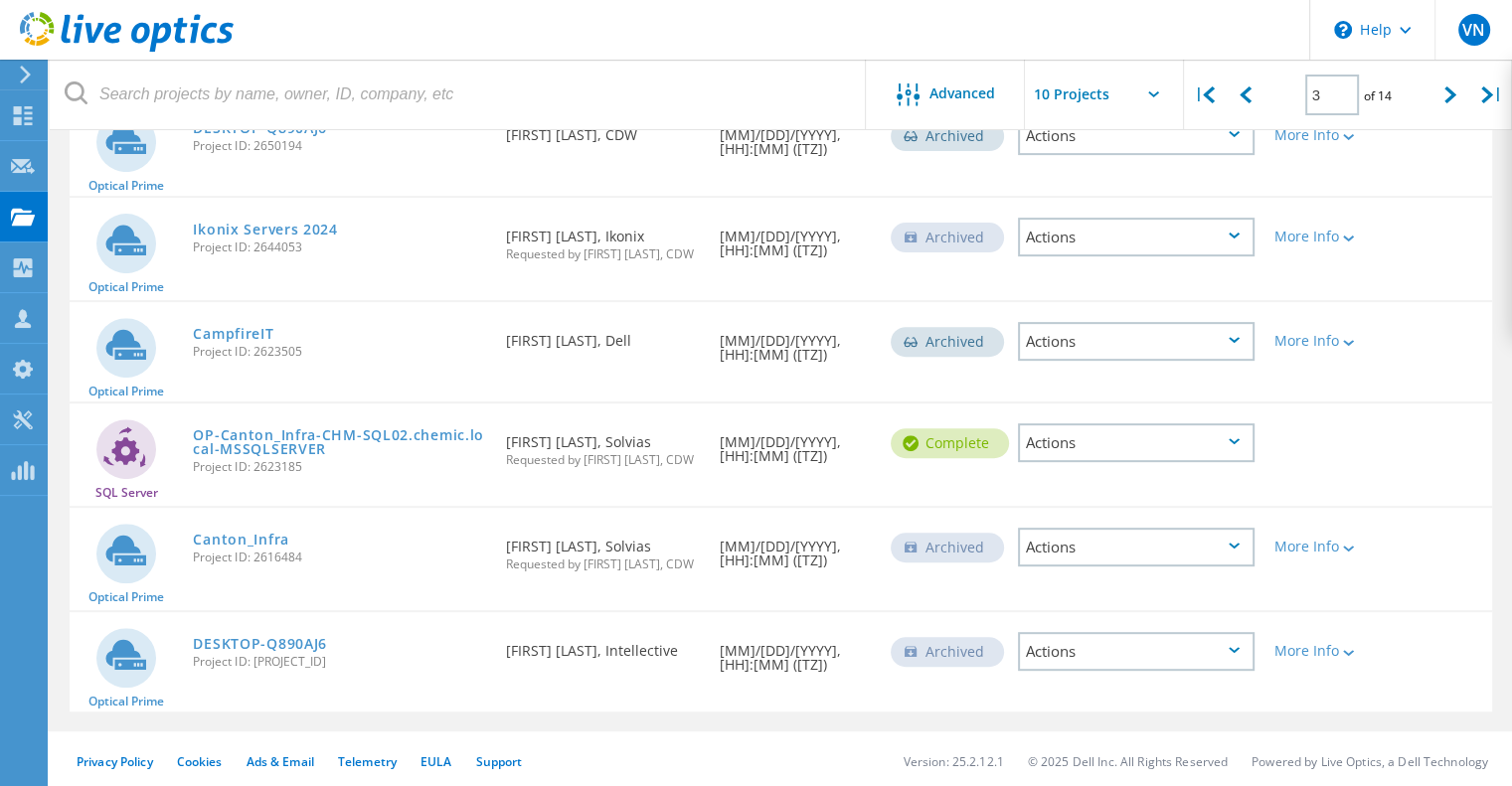 scroll, scrollTop: 585, scrollLeft: 0, axis: vertical 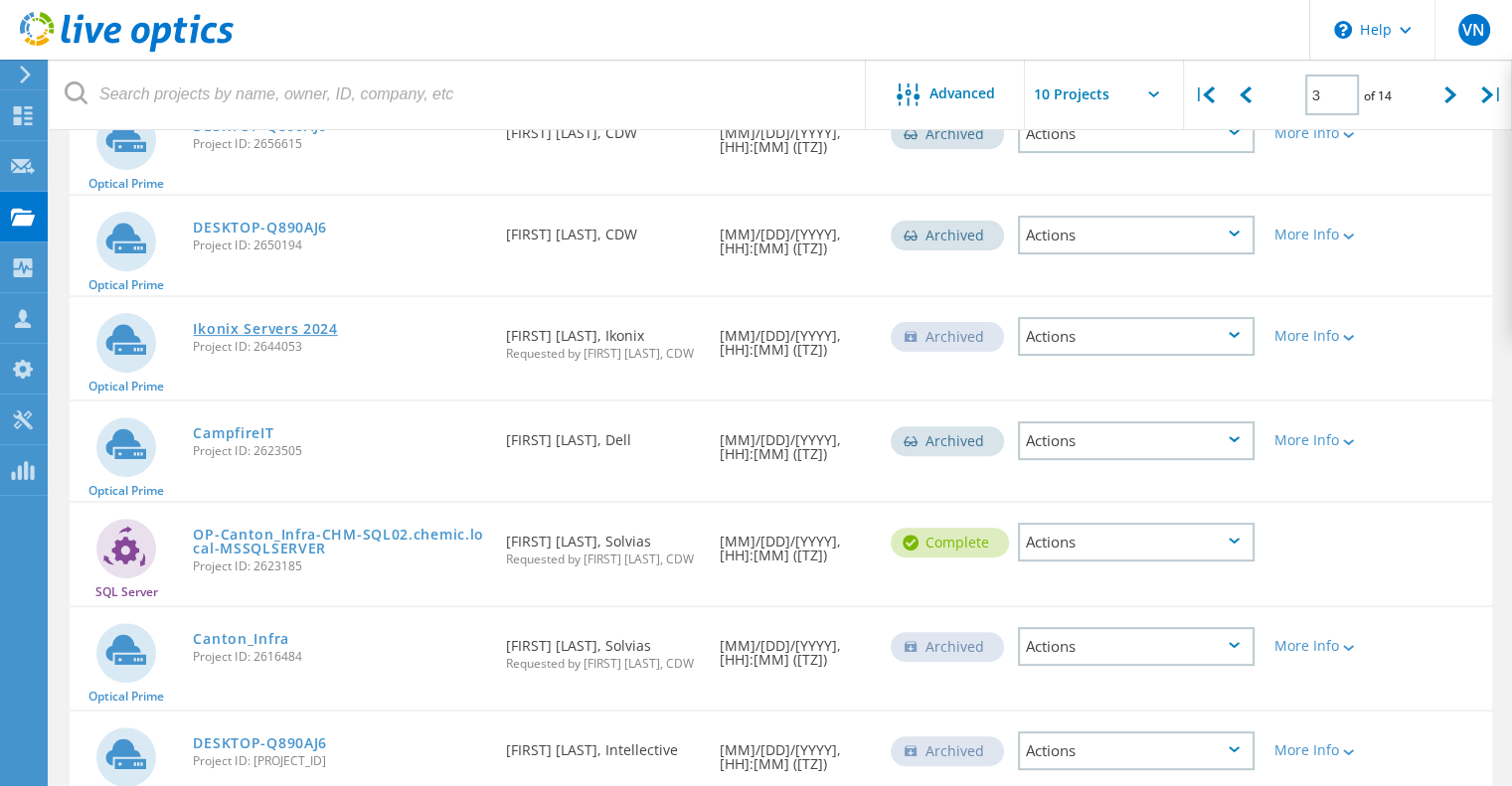 click on "Ikonix Servers 2024" 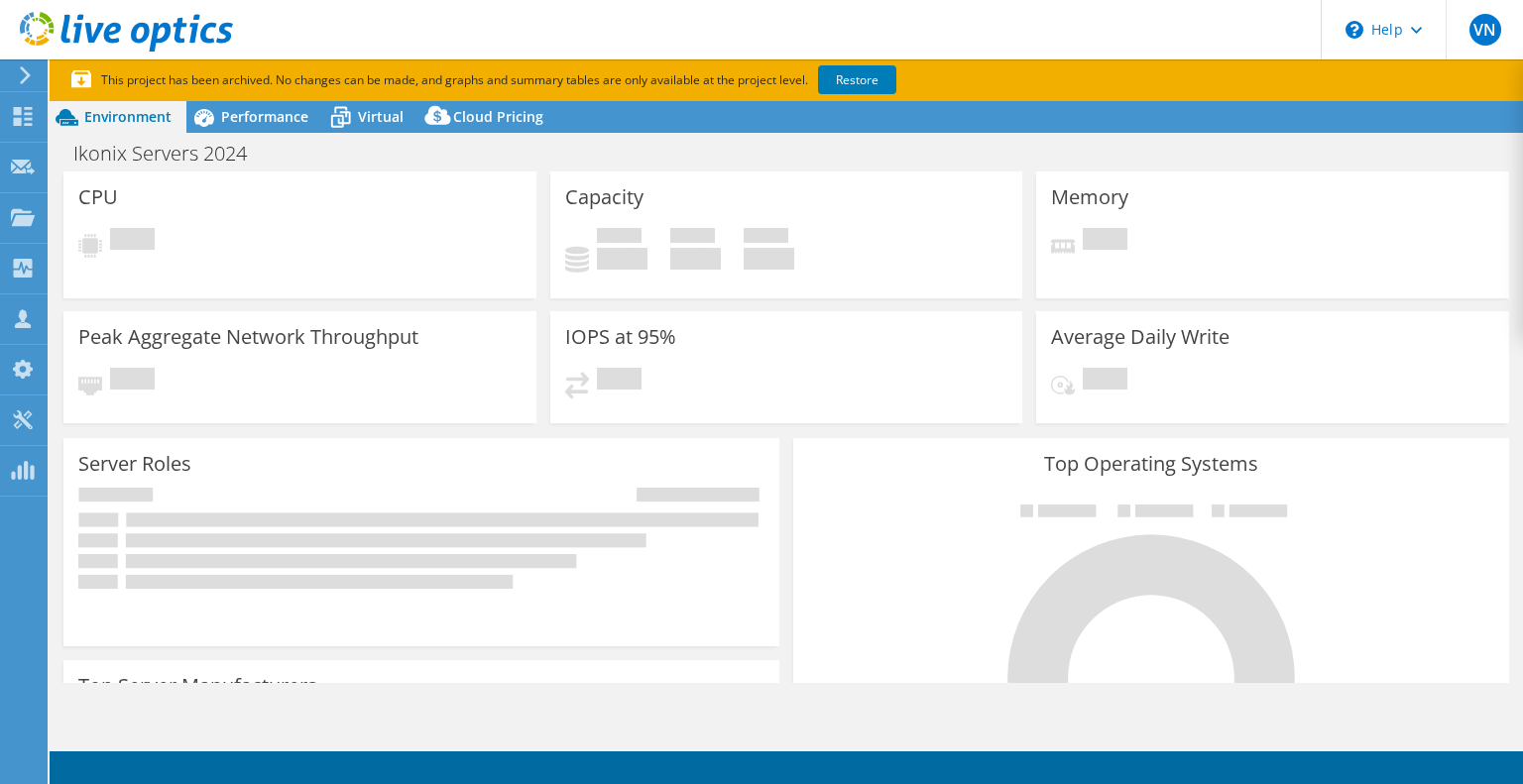 scroll, scrollTop: 0, scrollLeft: 0, axis: both 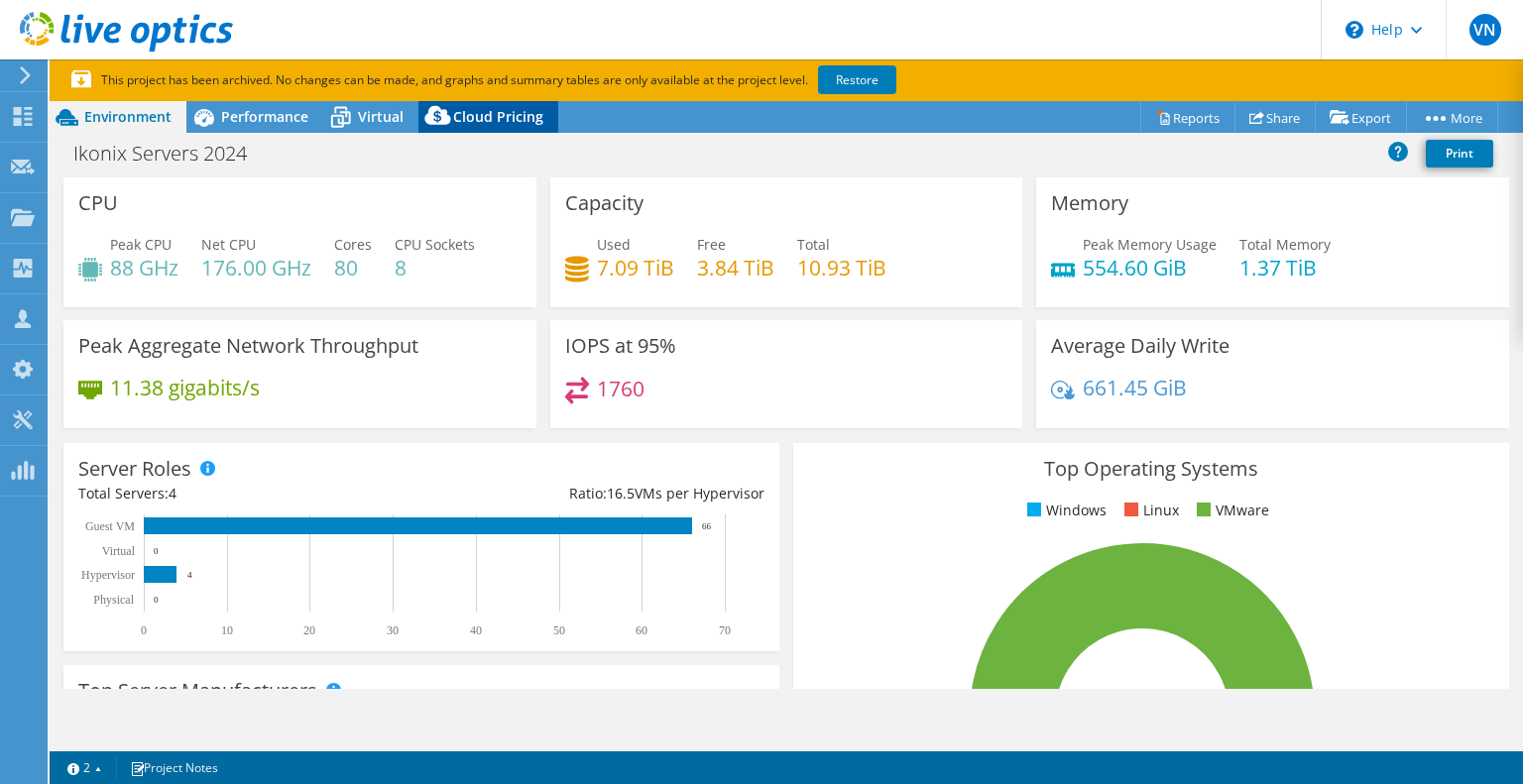 click on "Cloud Pricing" at bounding box center (498, 116) 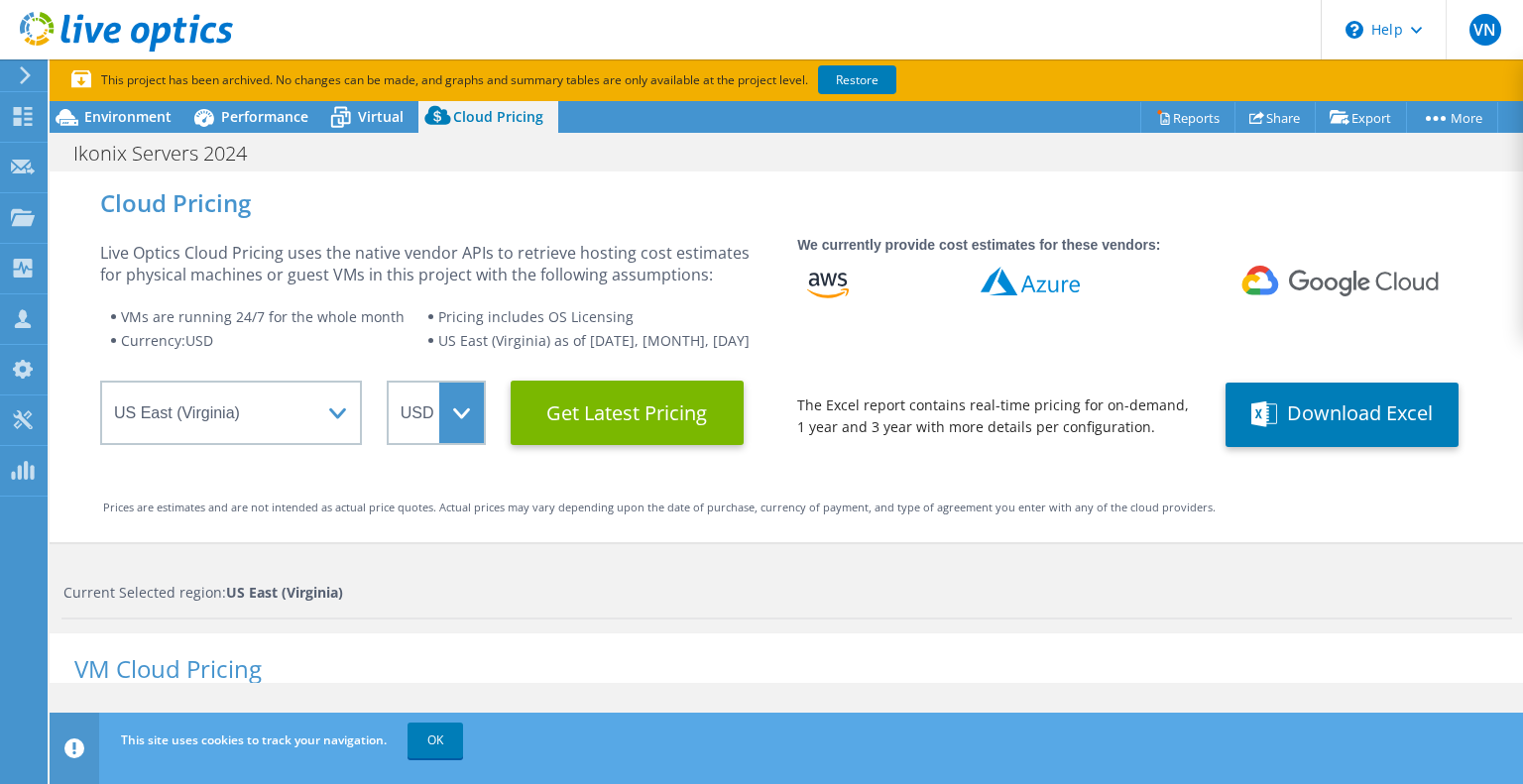 scroll, scrollTop: 99, scrollLeft: 0, axis: vertical 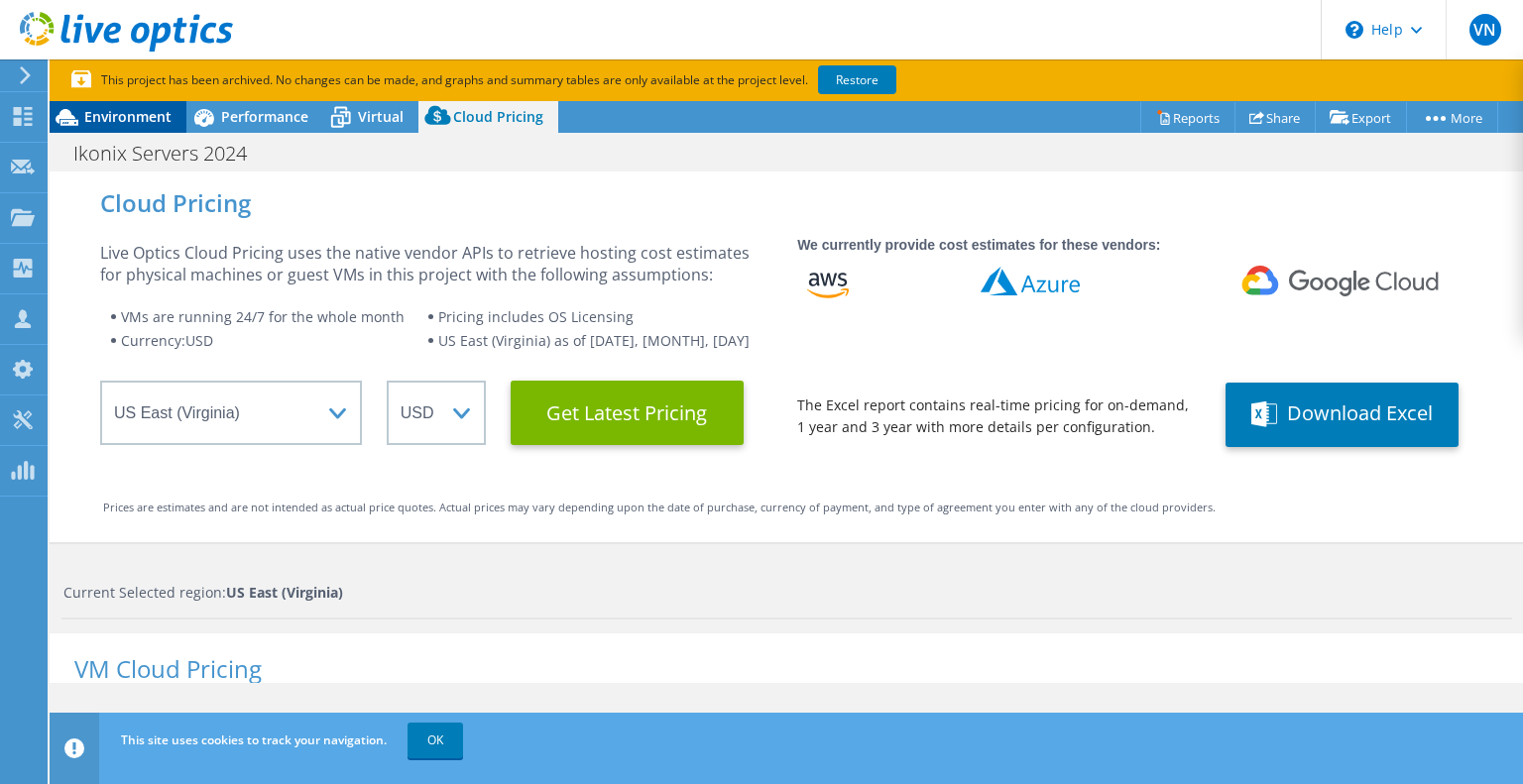 click on "Environment" at bounding box center (128, 116) 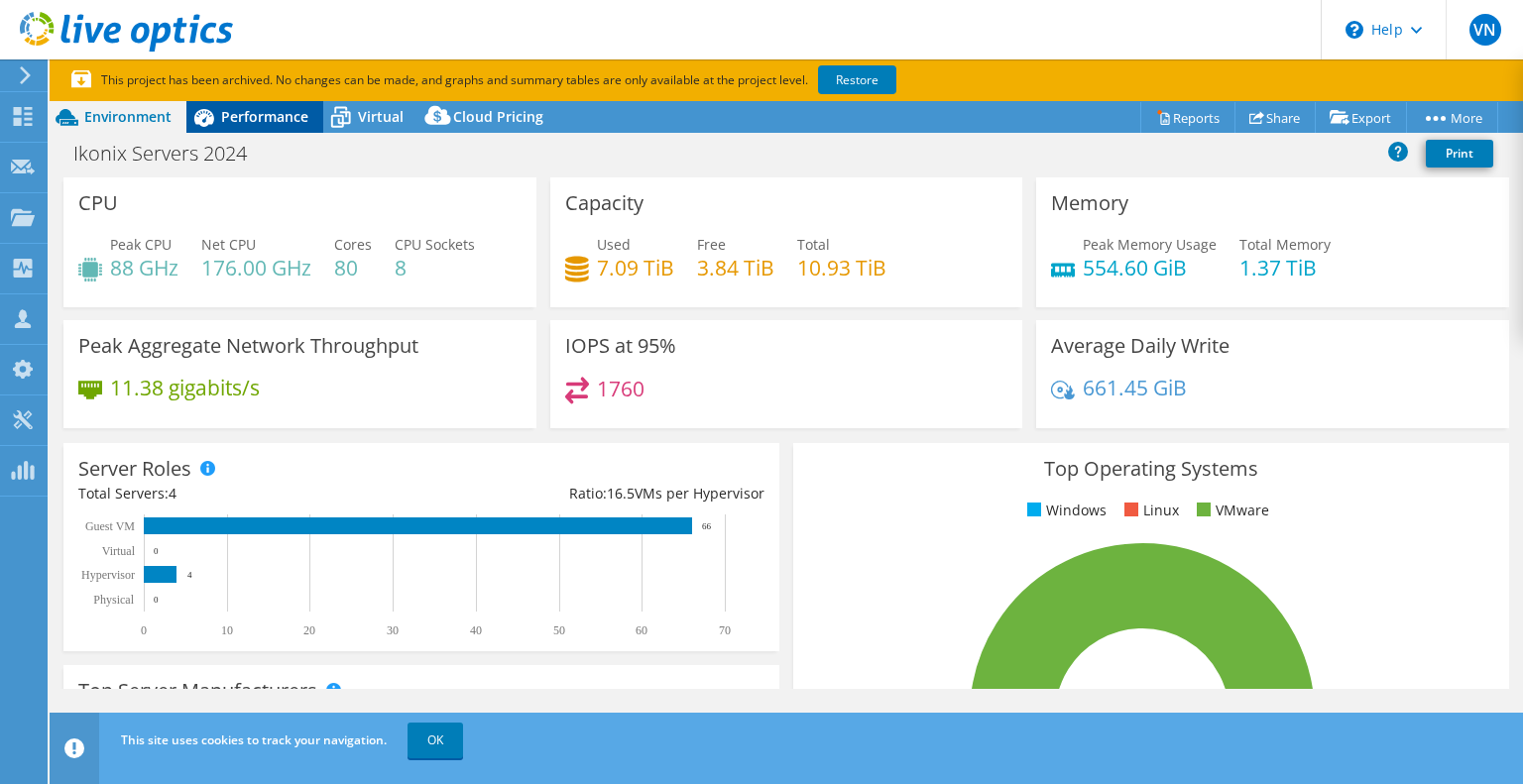click on "Performance" at bounding box center [265, 116] 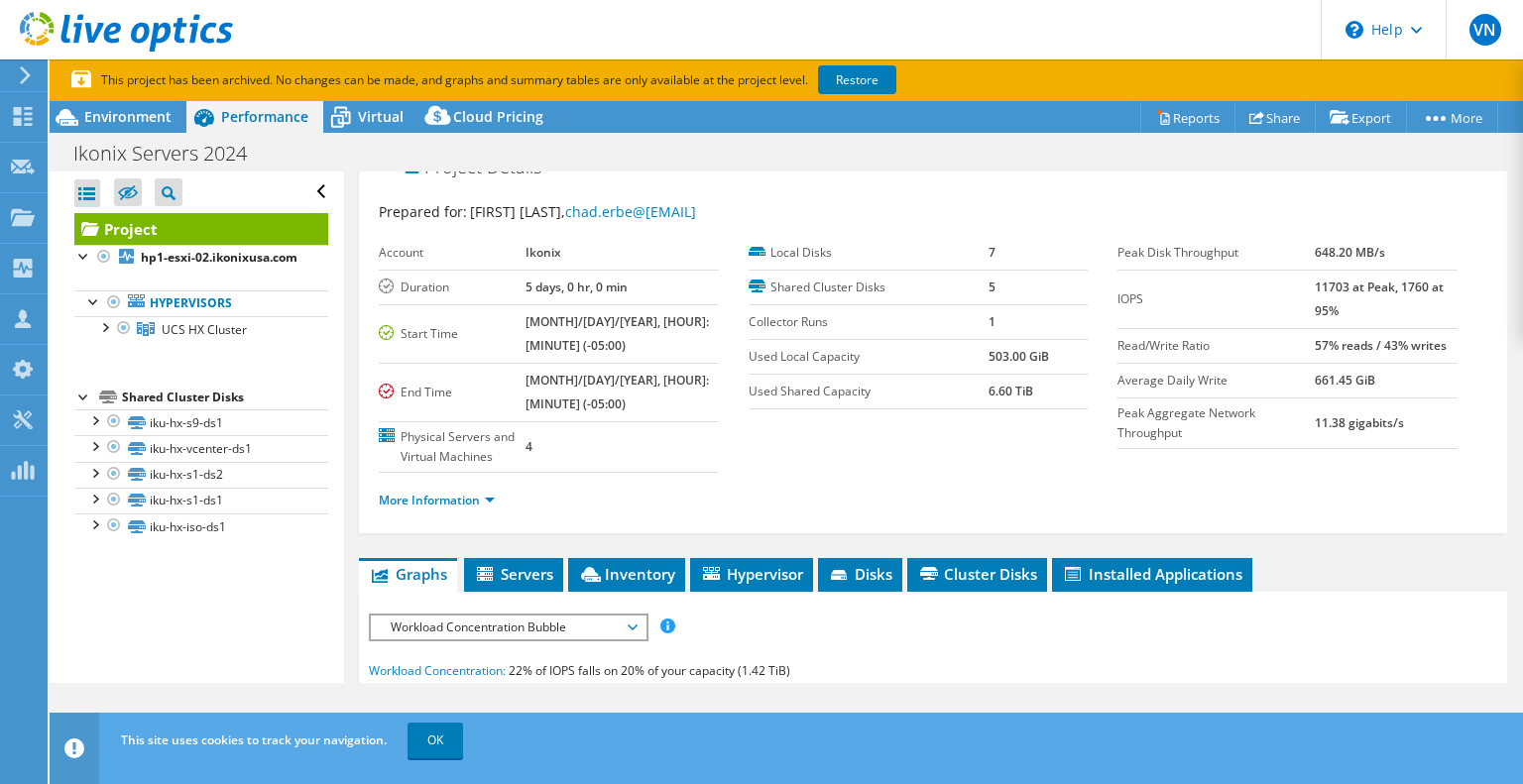 scroll, scrollTop: 0, scrollLeft: 0, axis: both 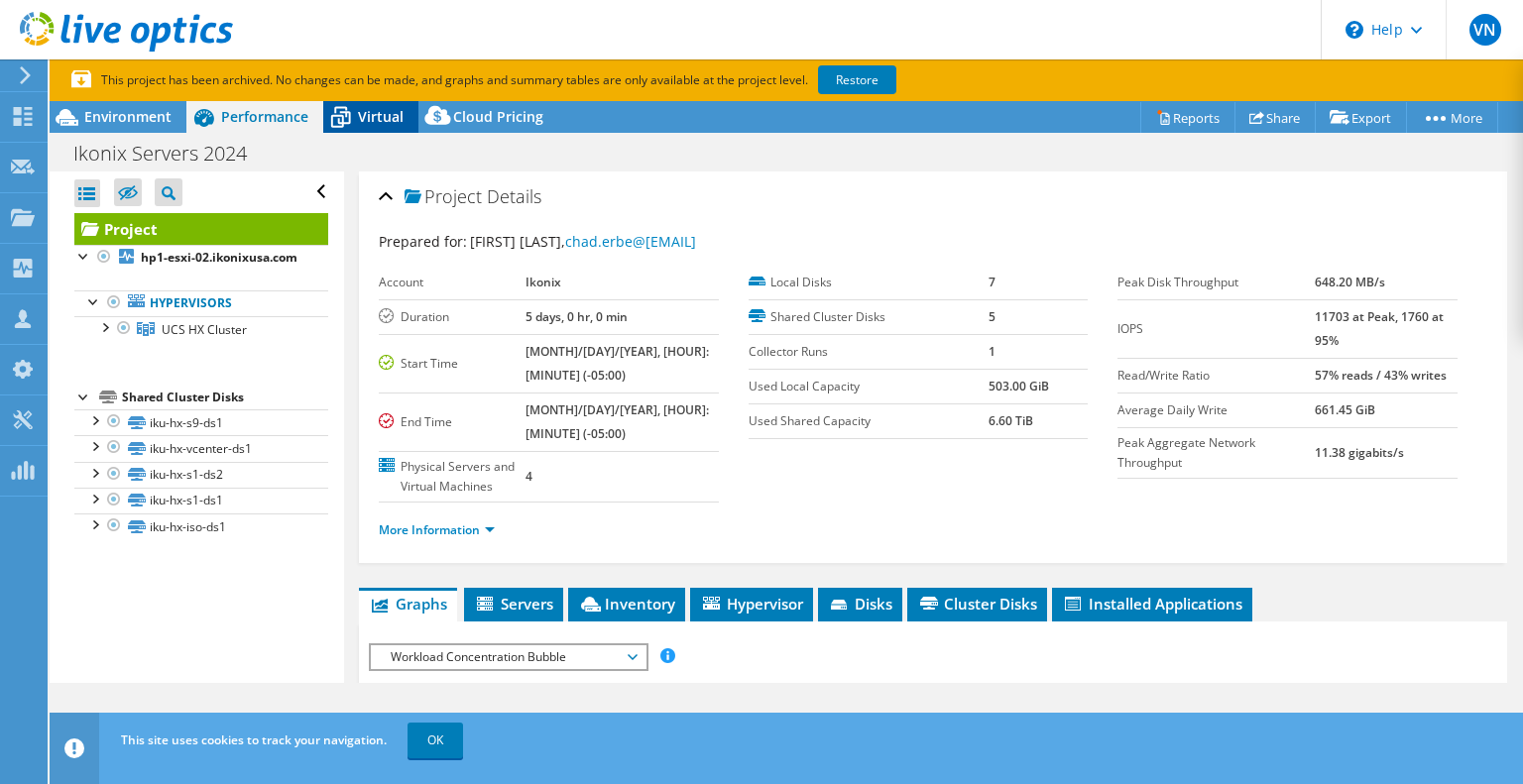 click on "Virtual" at bounding box center (381, 116) 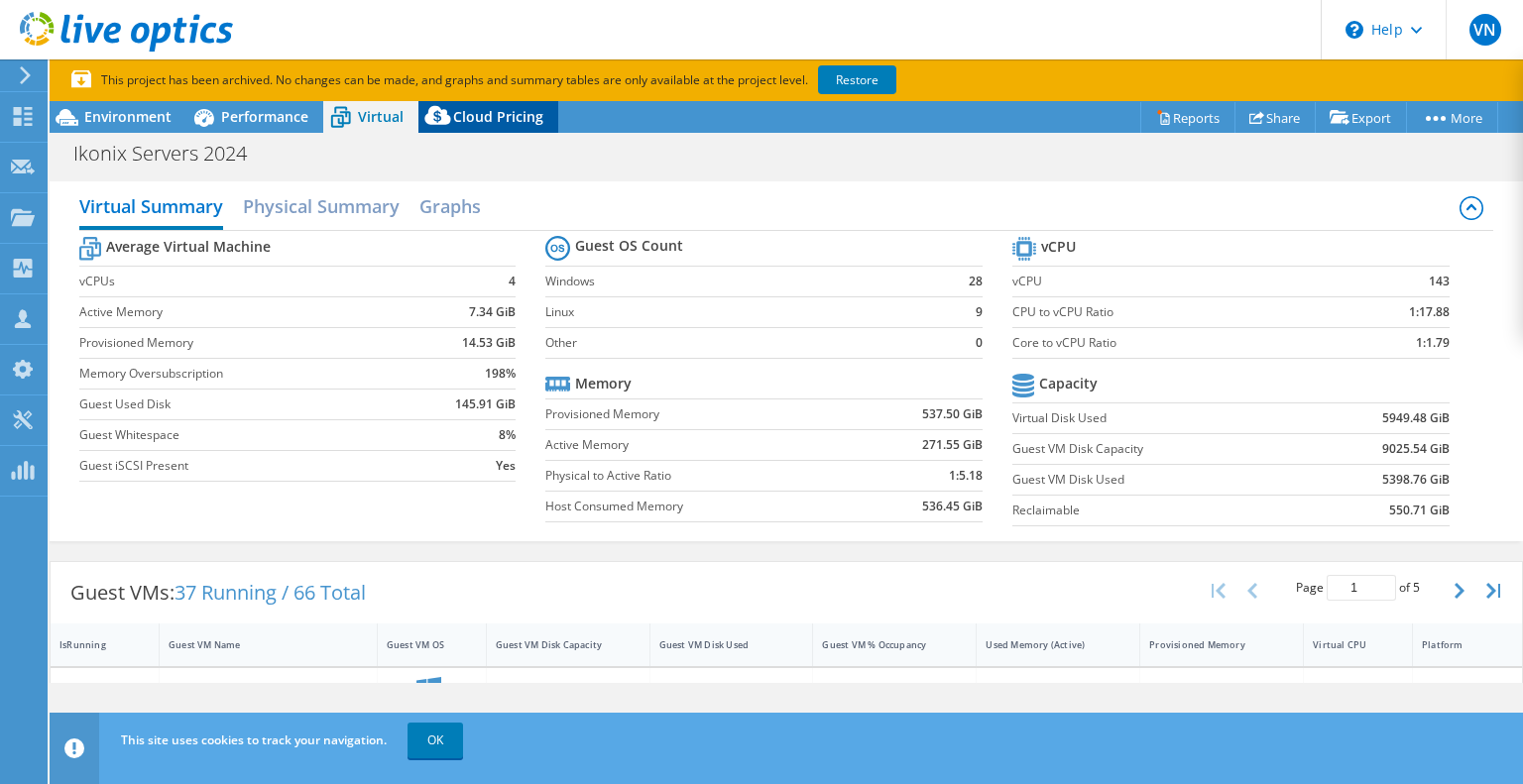 click on "Cloud Pricing" at bounding box center [498, 116] 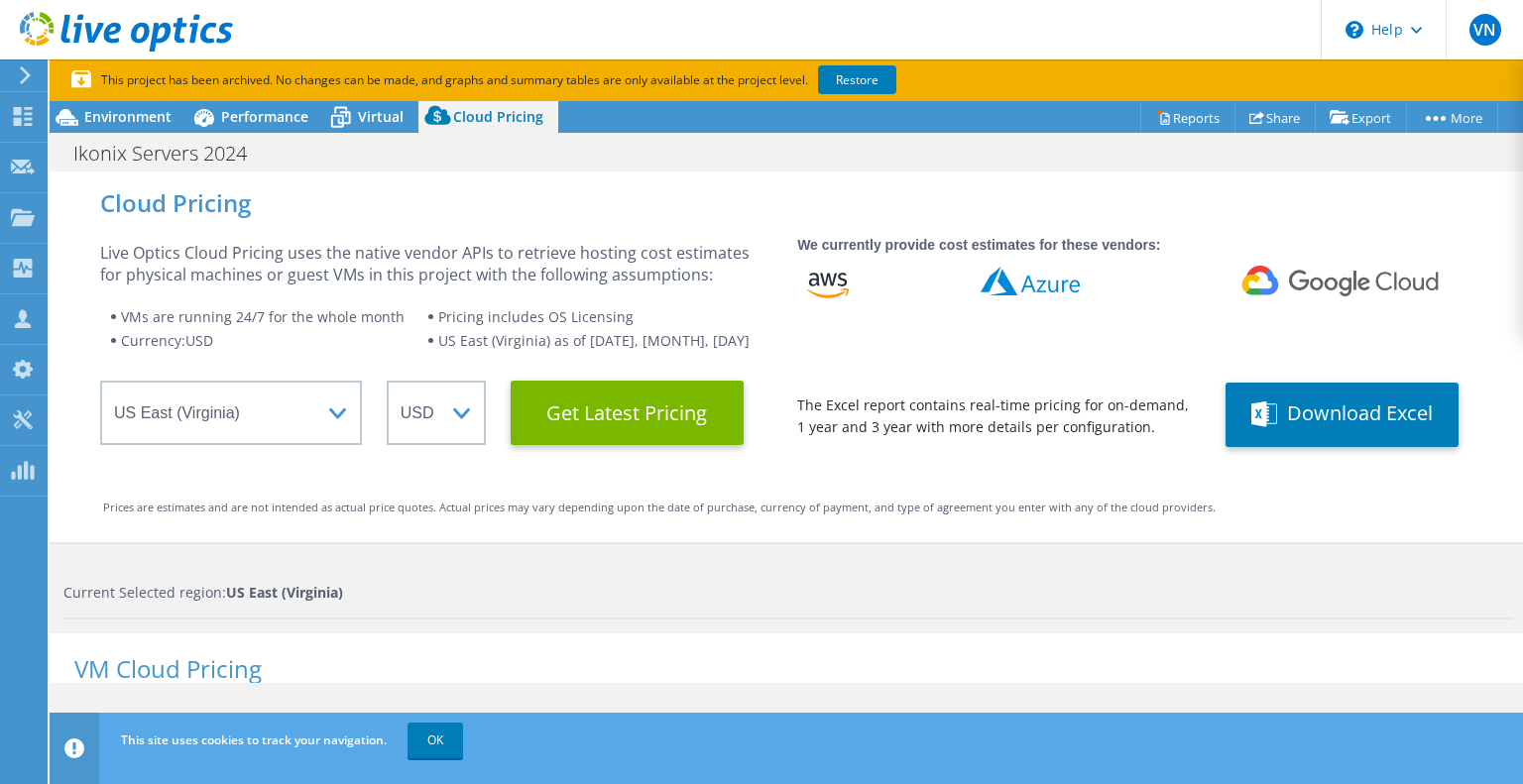 scroll, scrollTop: 297, scrollLeft: 0, axis: vertical 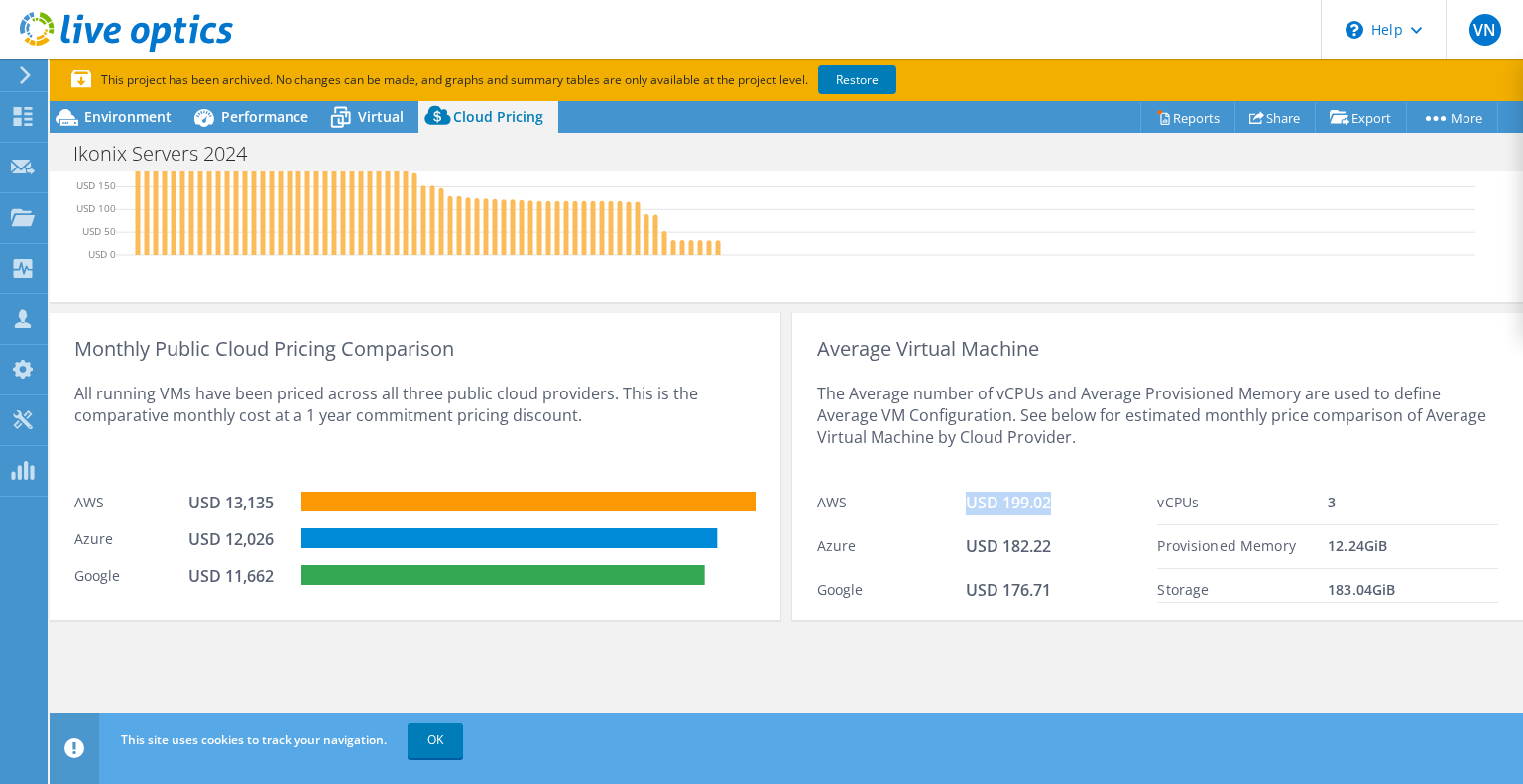drag, startPoint x: 944, startPoint y: 503, endPoint x: 1040, endPoint y: 505, distance: 96.02083 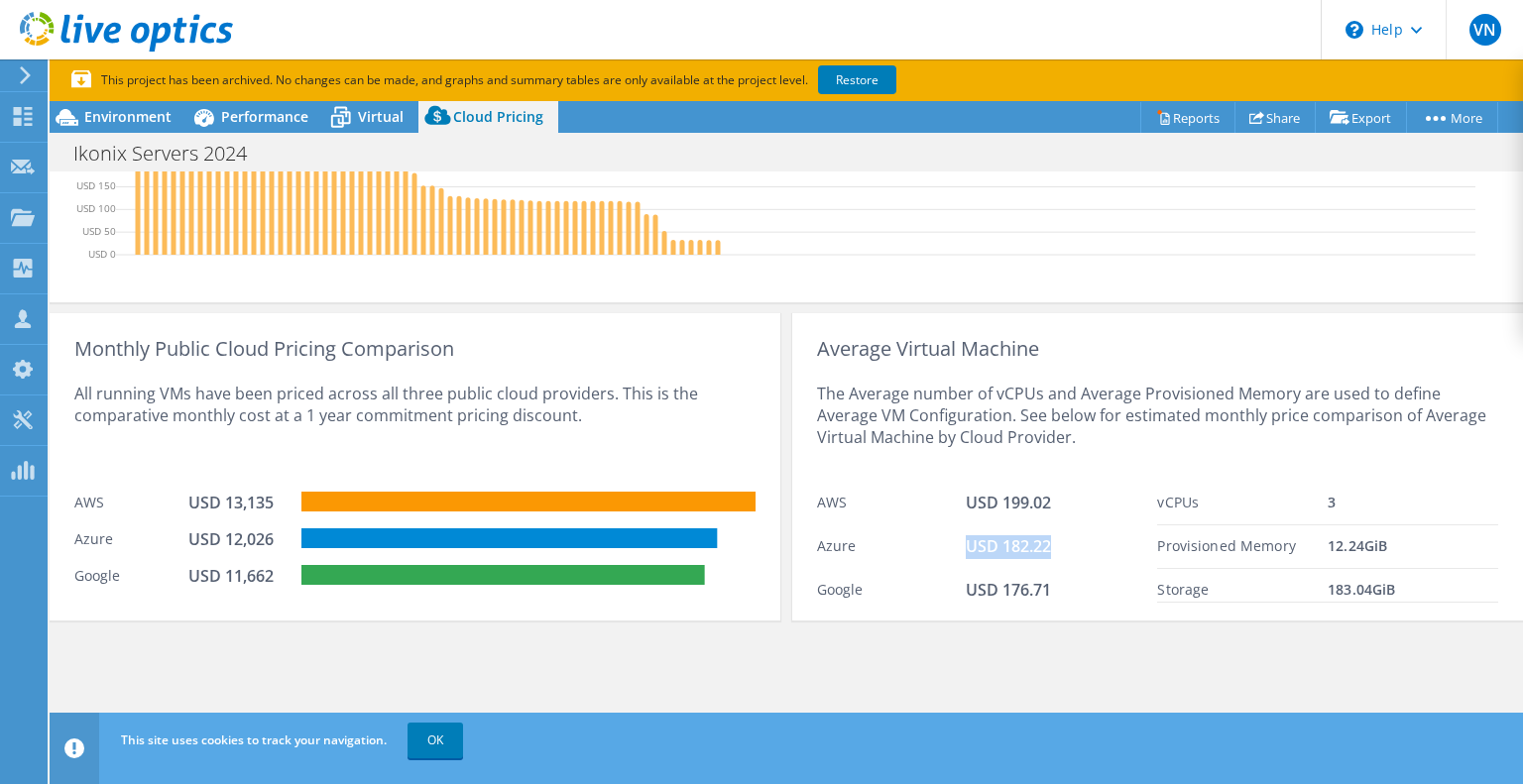 drag, startPoint x: 946, startPoint y: 560, endPoint x: 1075, endPoint y: 530, distance: 132.44244 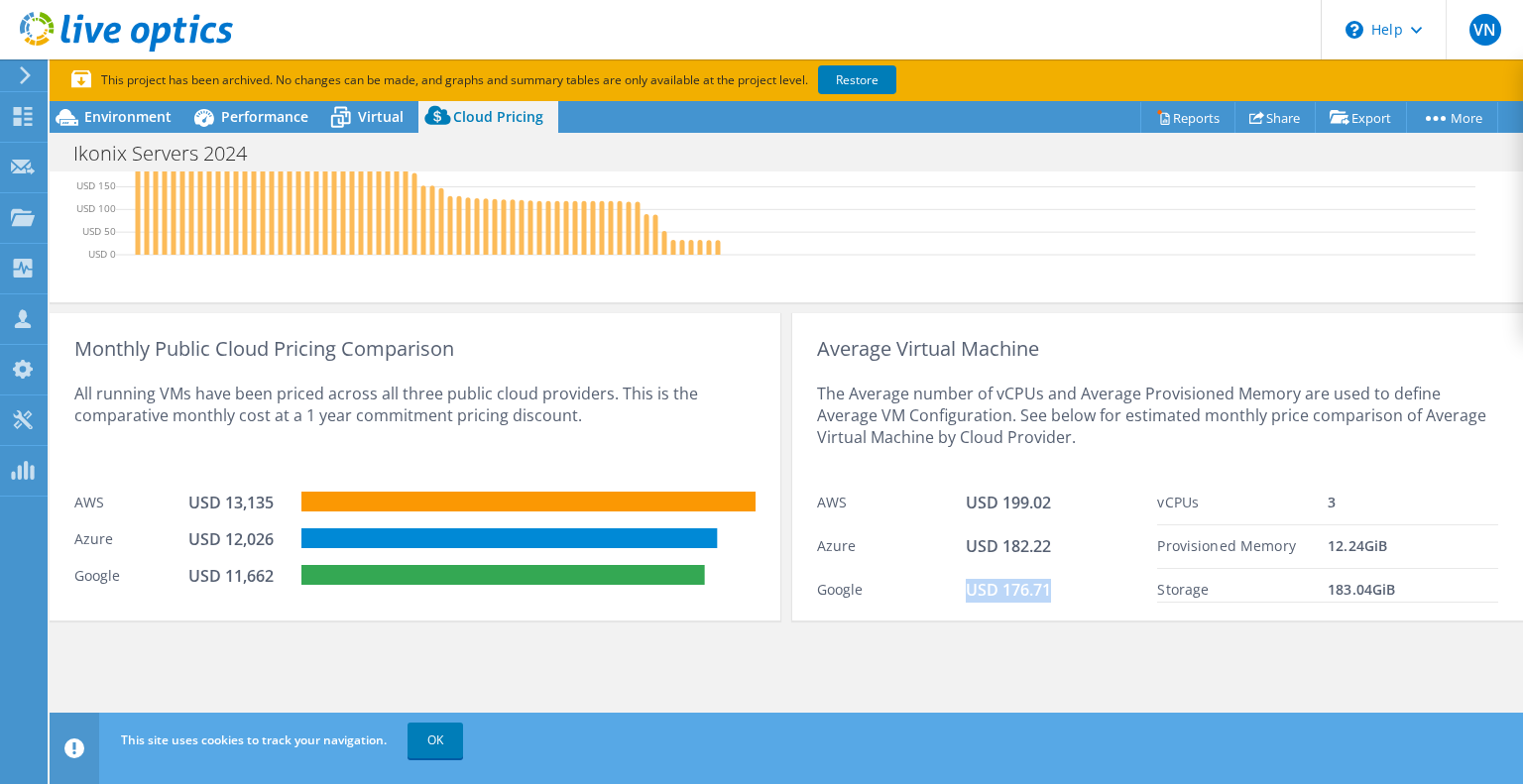 drag, startPoint x: 960, startPoint y: 595, endPoint x: 1071, endPoint y: 578, distance: 112.29426 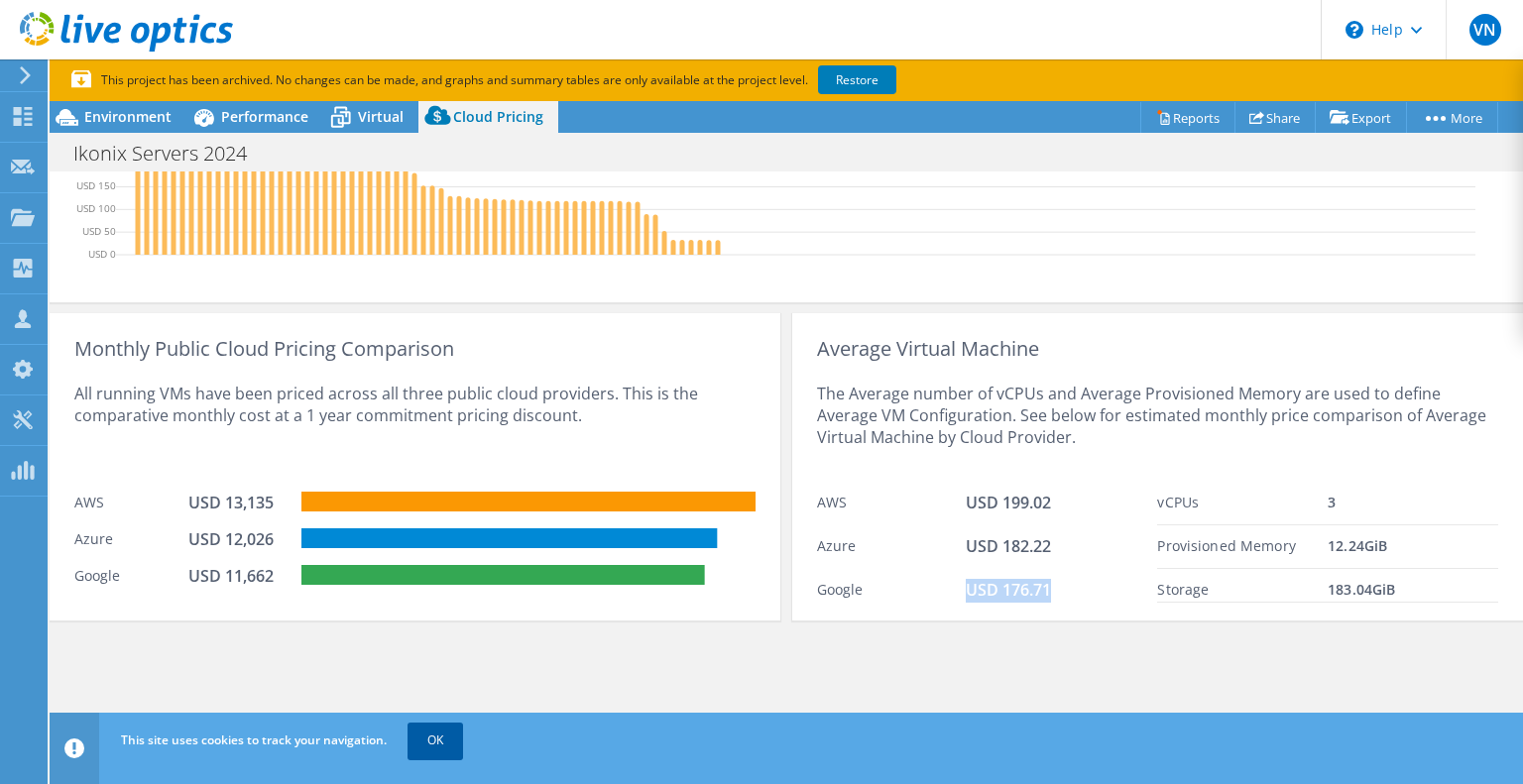 click on "OK" at bounding box center (435, 740) 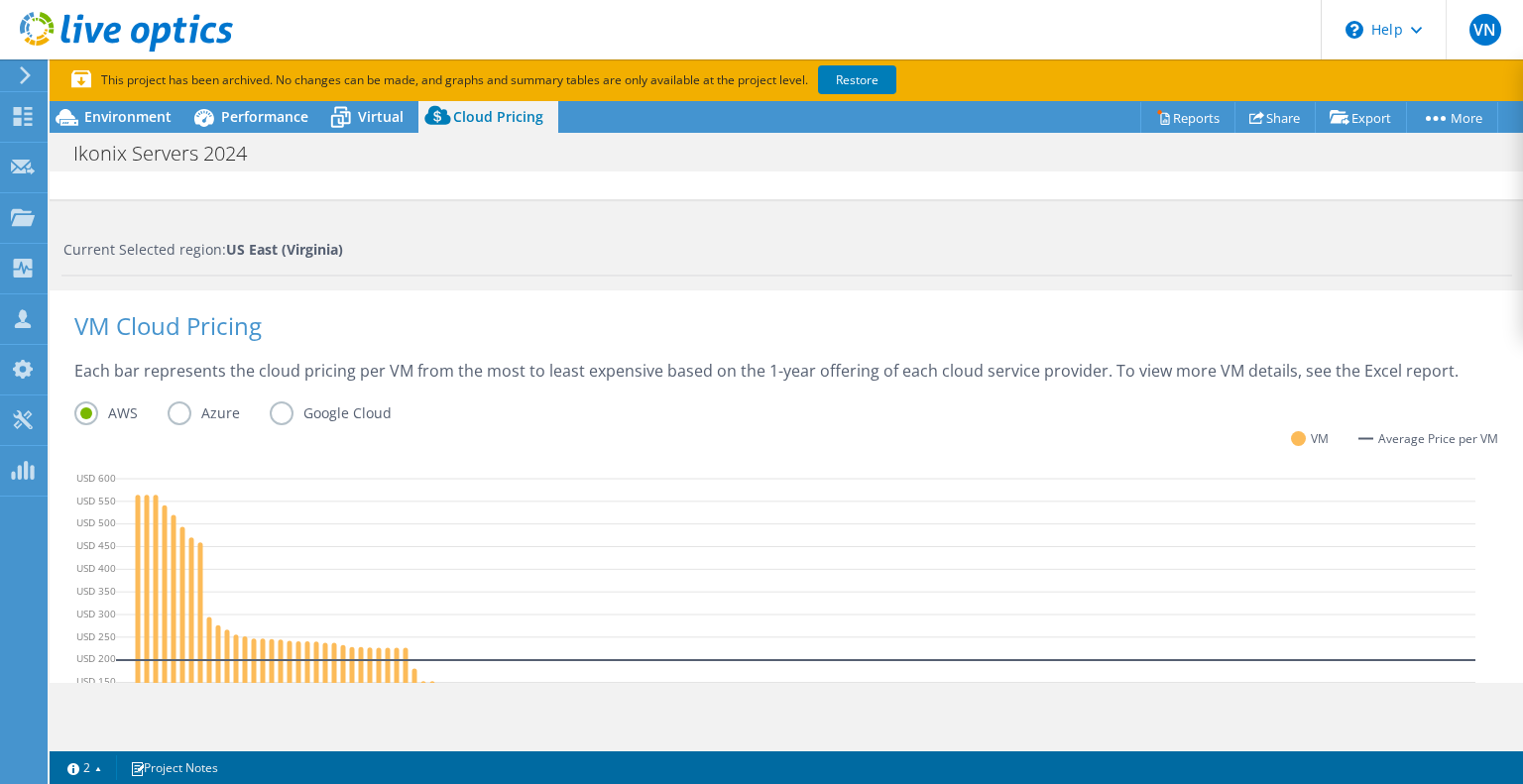 scroll, scrollTop: 46, scrollLeft: 0, axis: vertical 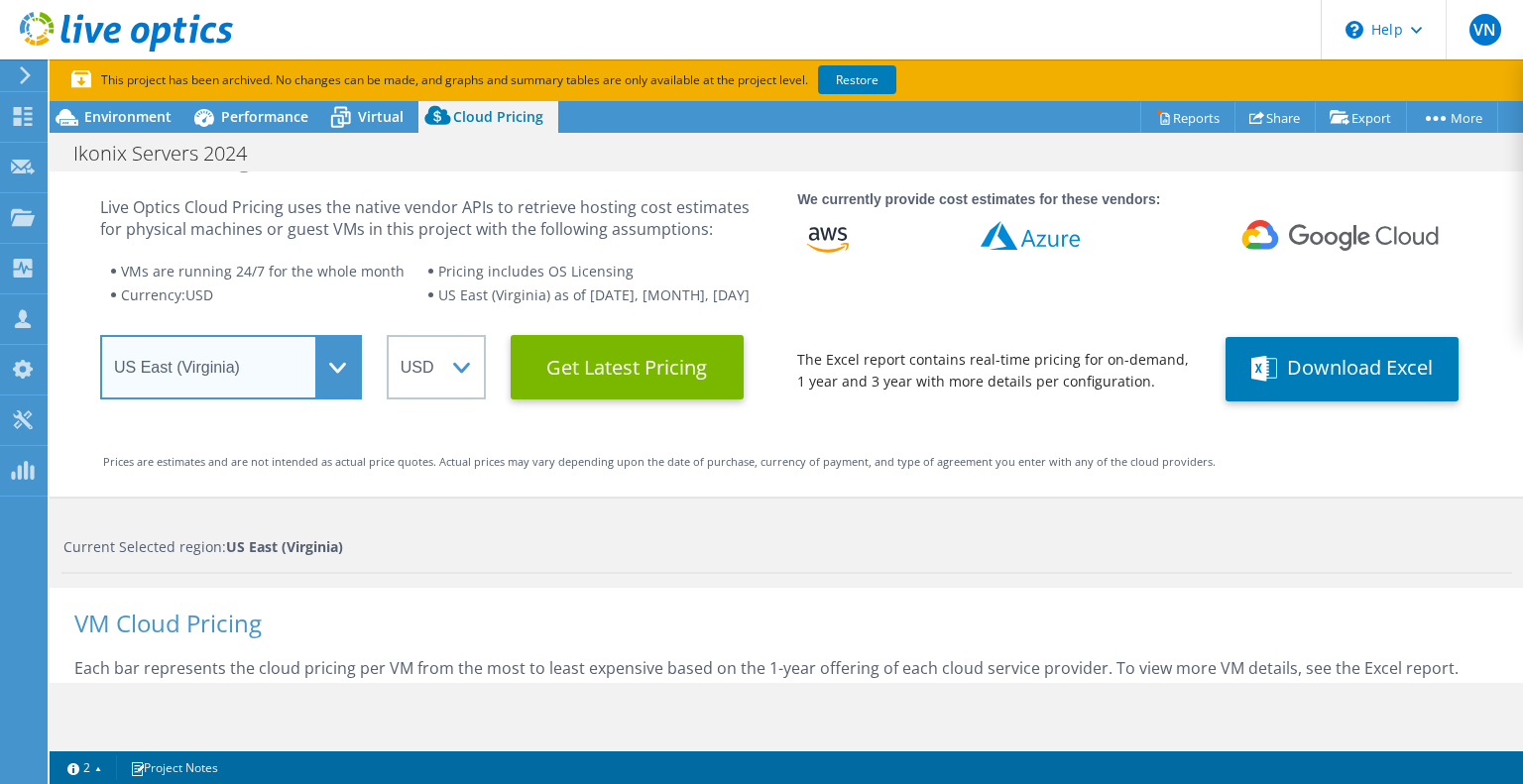 click on "Select a Region Asia Pacific (Hong Kong) Asia Pacific (Mumbai) Asia Pacific (Seoul) Asia Pacific (Singapore) Asia Pacific (Tokyo) Australia Canada Europe (Frankfurt) Europe (London) South America (Sao Paulo) US East (Virginia) US West (California)" at bounding box center [231, 367] 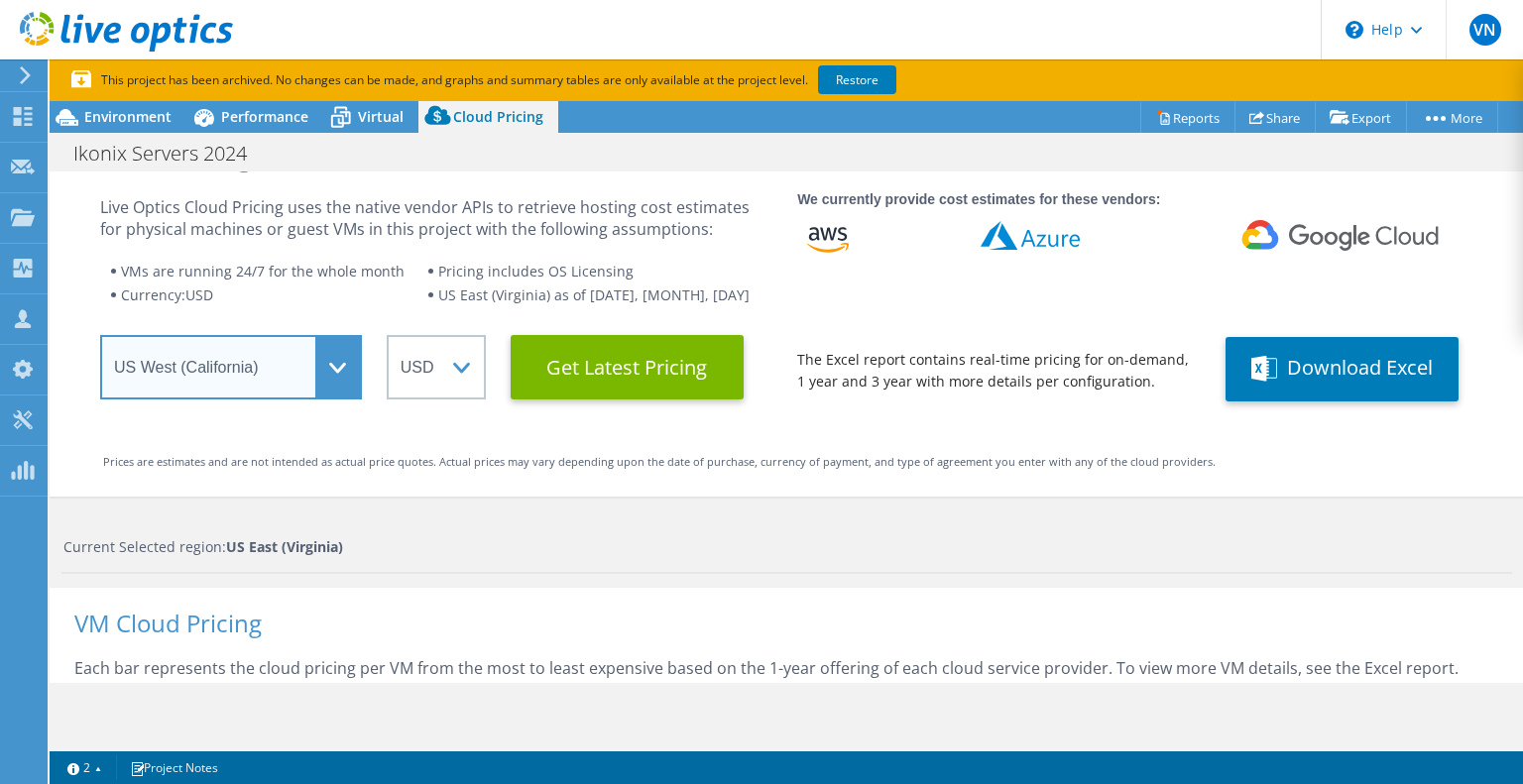 click on "Select a Region Asia Pacific (Hong Kong) Asia Pacific (Mumbai) Asia Pacific (Seoul) Asia Pacific (Singapore) Asia Pacific (Tokyo) Australia Canada Europe (Frankfurt) Europe (London) South America (Sao Paulo) US East (Virginia) US West (California)" at bounding box center [231, 367] 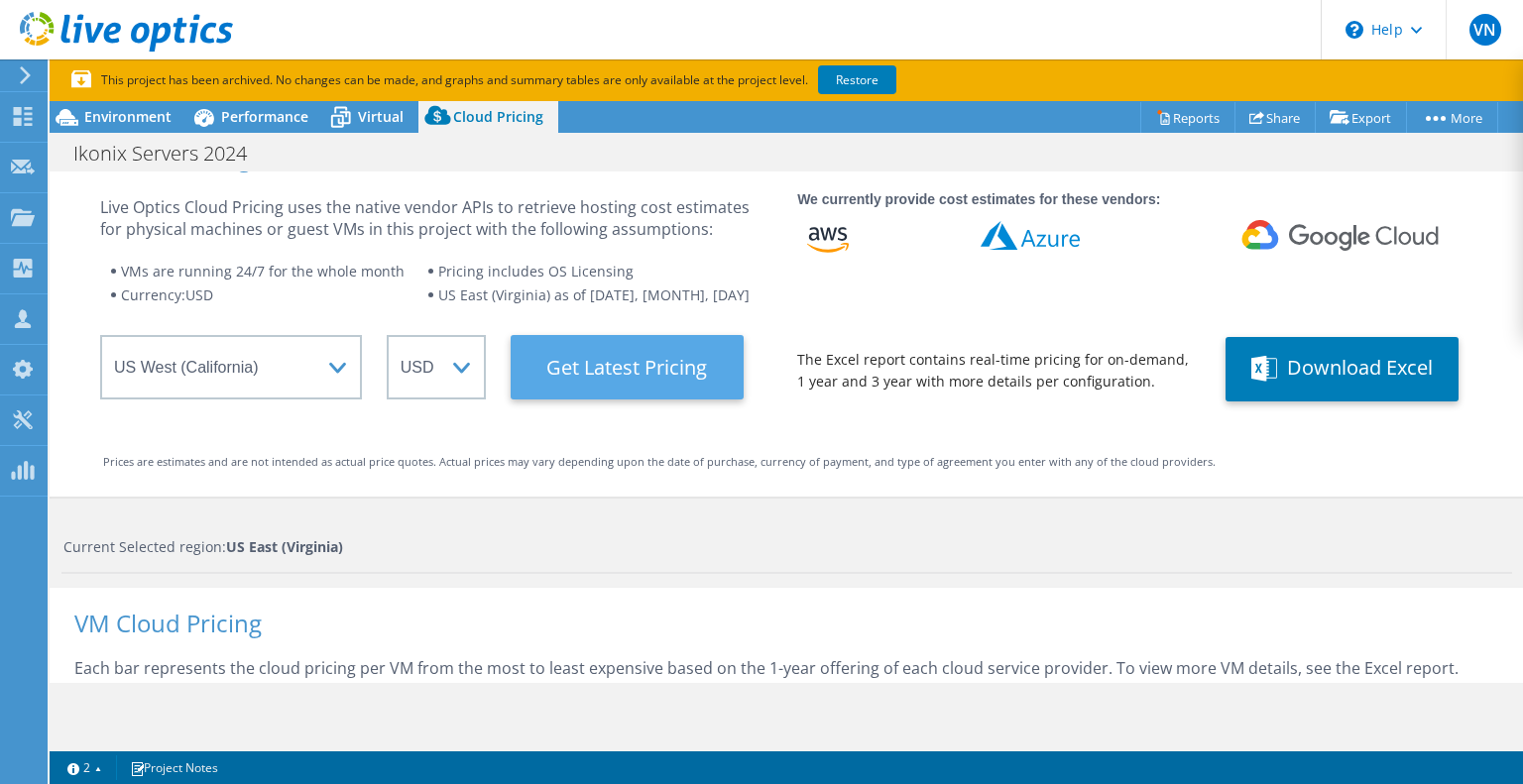 click on "Get Latest Pricing" at bounding box center [627, 367] 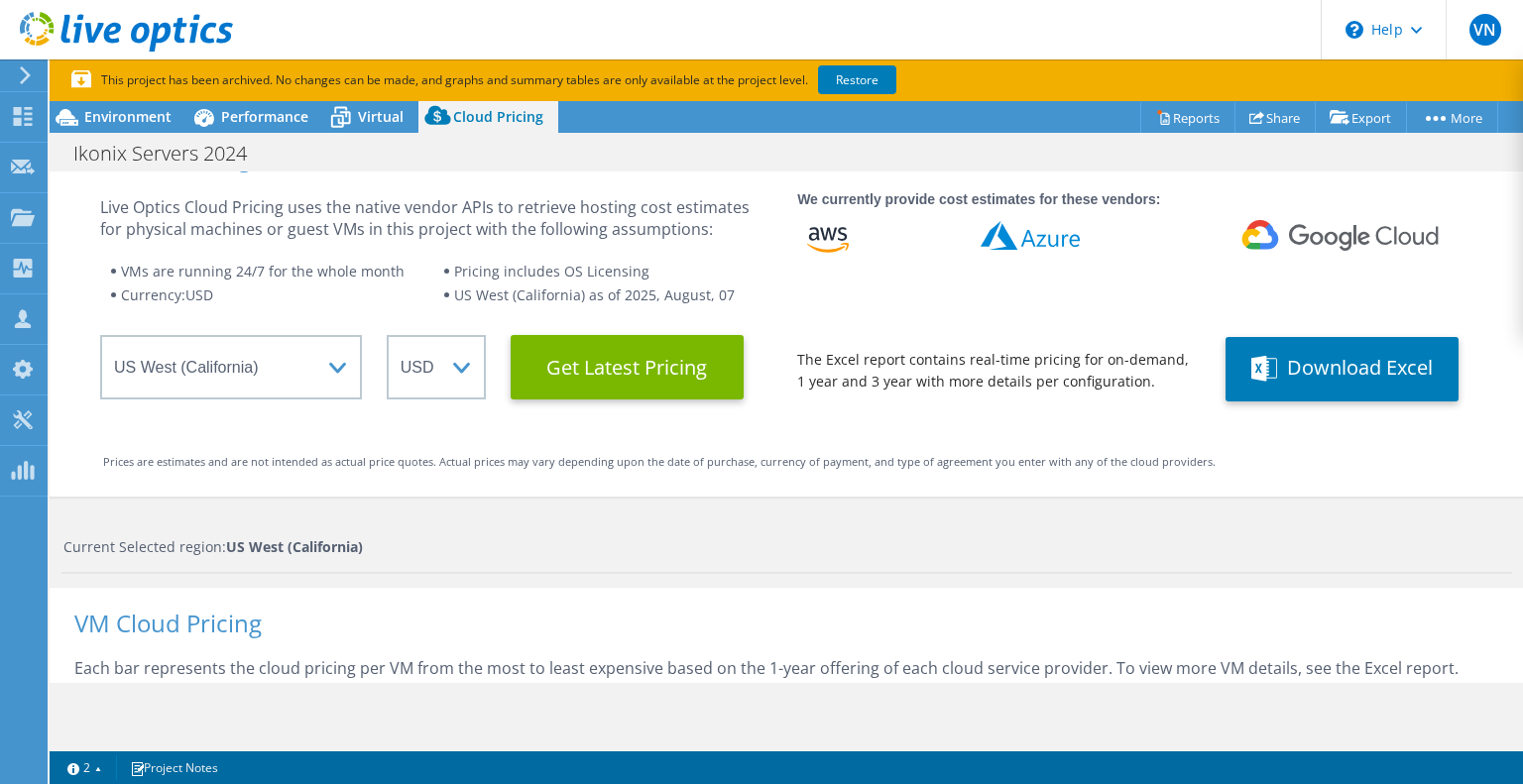 scroll, scrollTop: 791, scrollLeft: 0, axis: vertical 